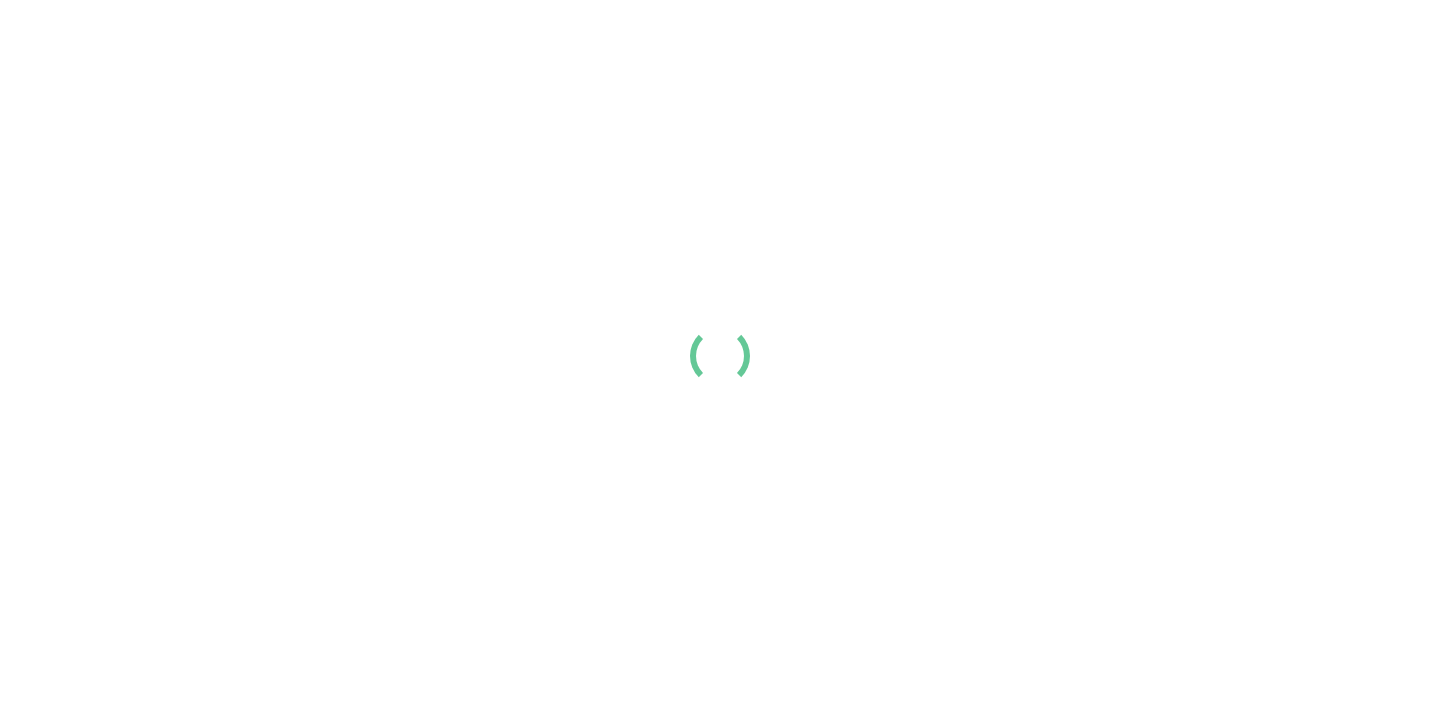 scroll, scrollTop: 0, scrollLeft: 0, axis: both 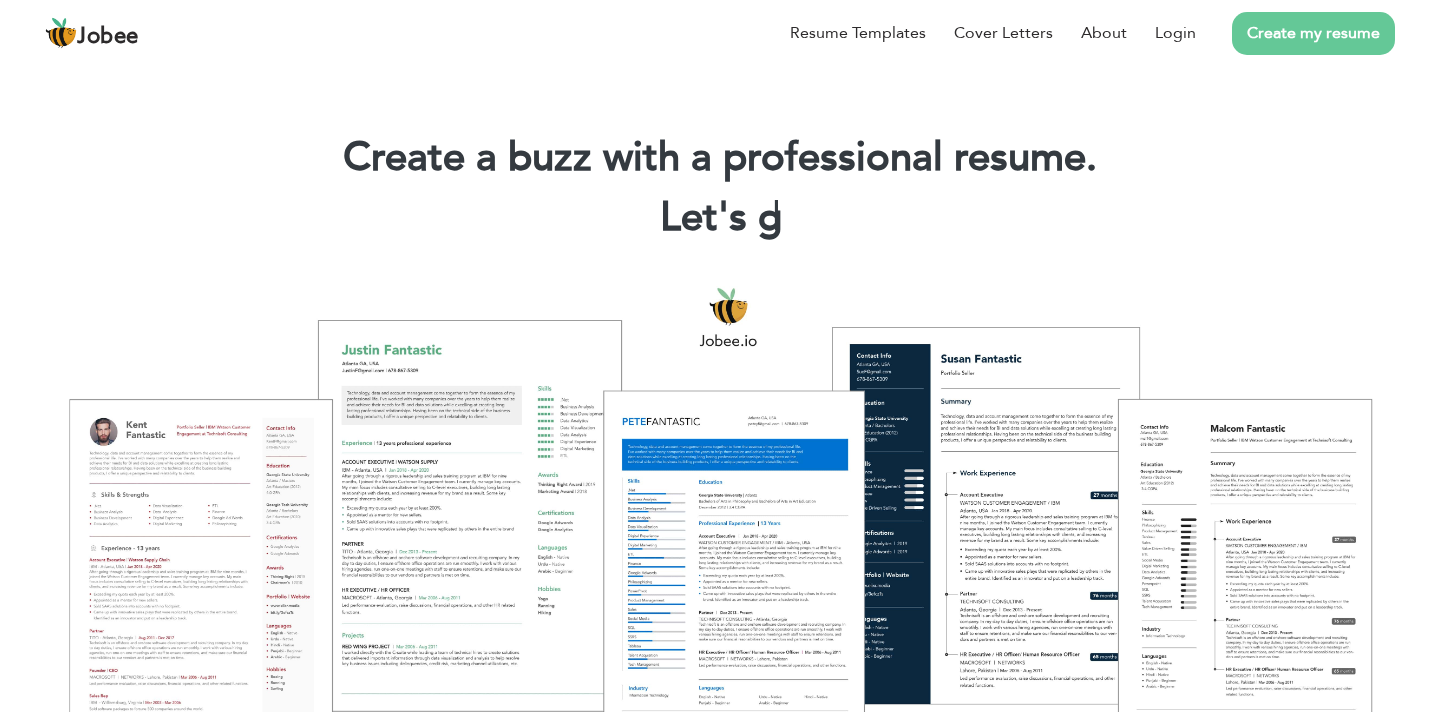 click on "Create my resume" at bounding box center (1313, 33) 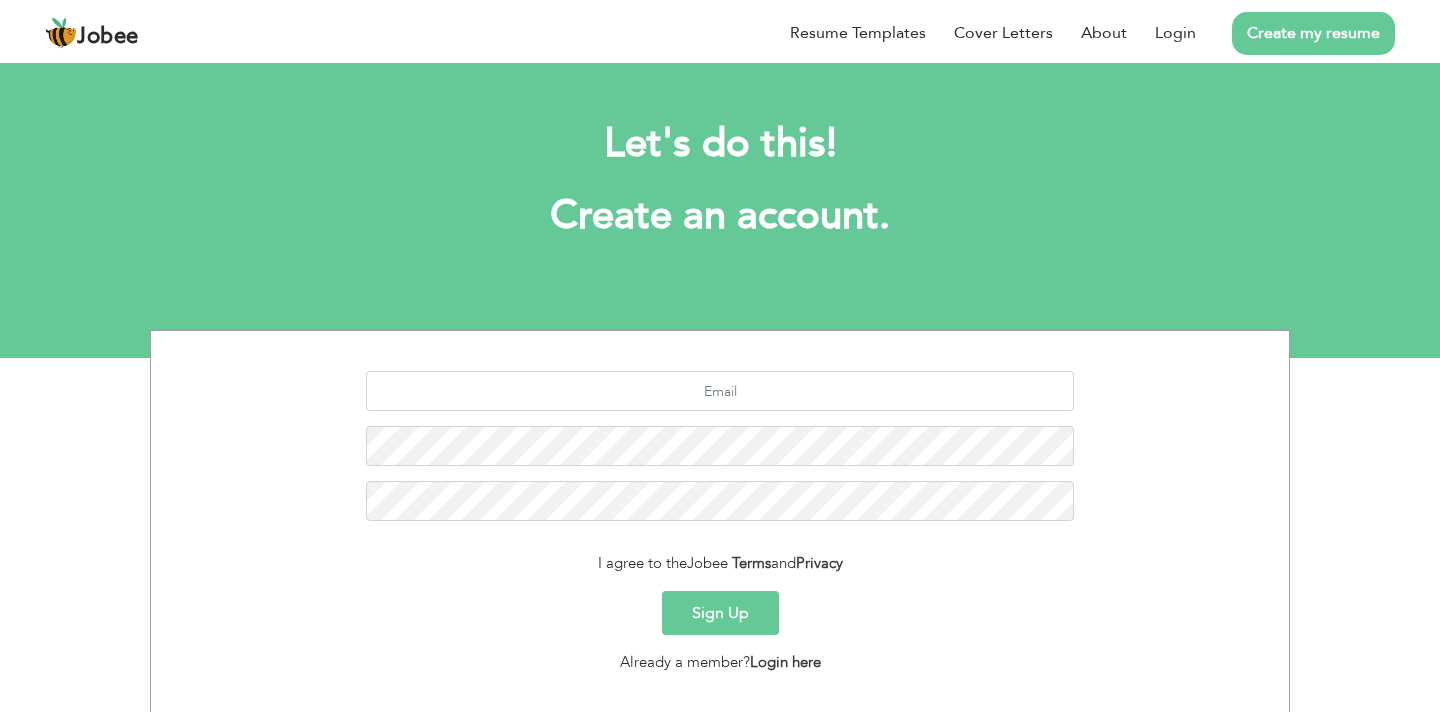 scroll, scrollTop: 0, scrollLeft: 0, axis: both 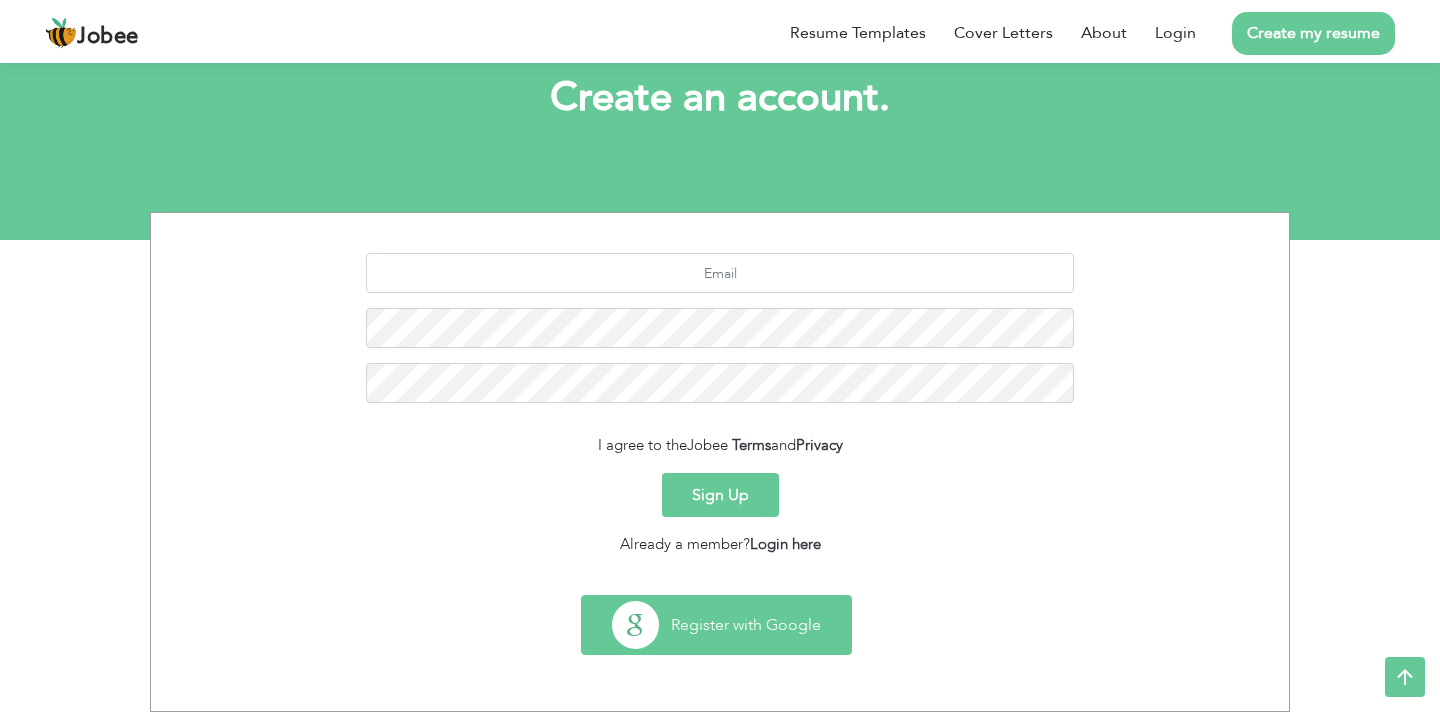 click on "Register with Google" at bounding box center [716, 625] 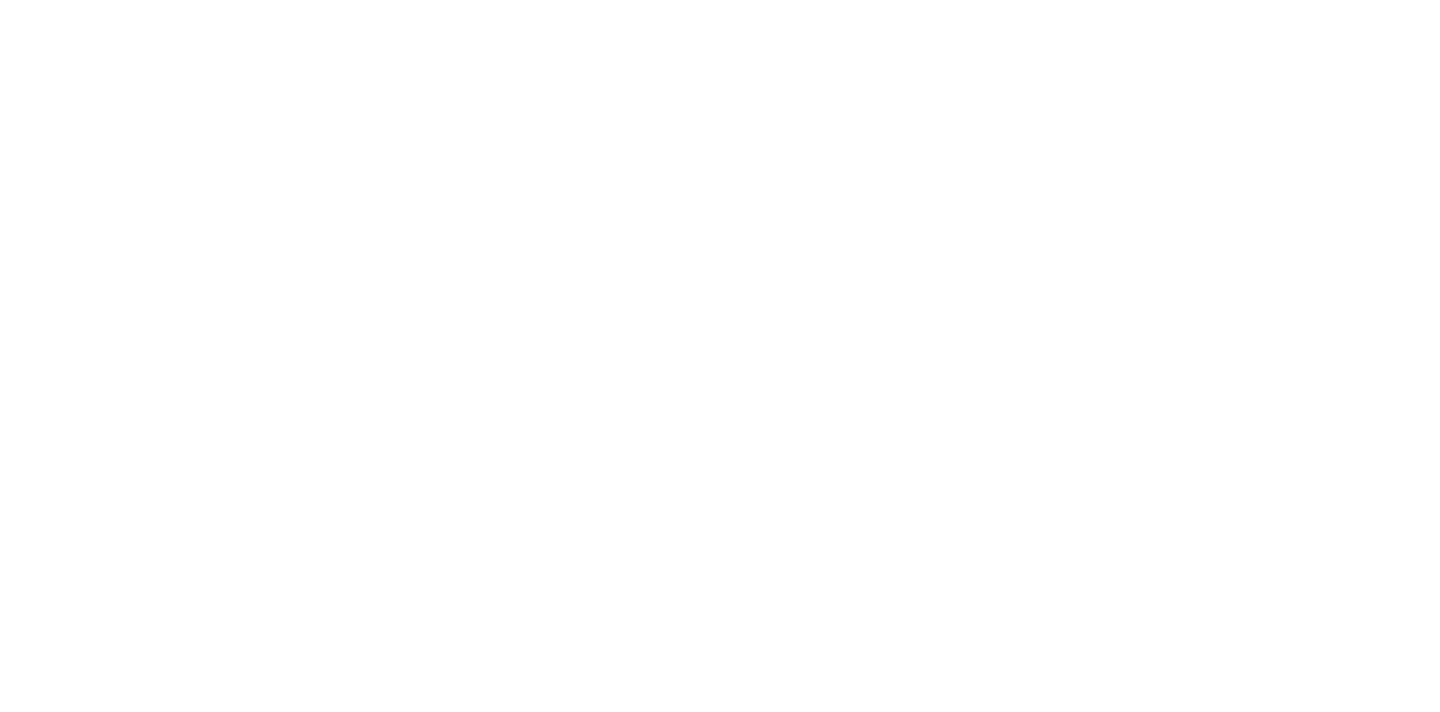 scroll, scrollTop: 0, scrollLeft: 0, axis: both 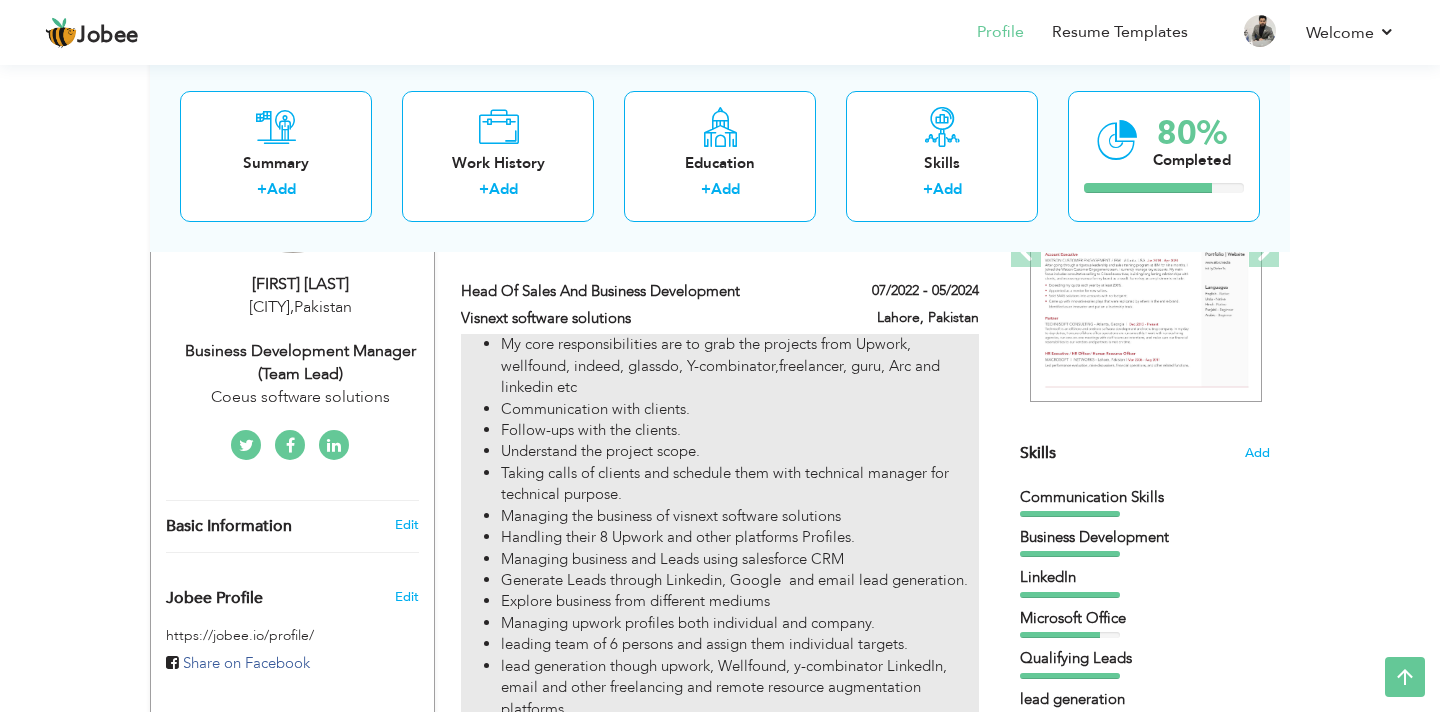 drag, startPoint x: 502, startPoint y: 342, endPoint x: 695, endPoint y: 527, distance: 267.34622 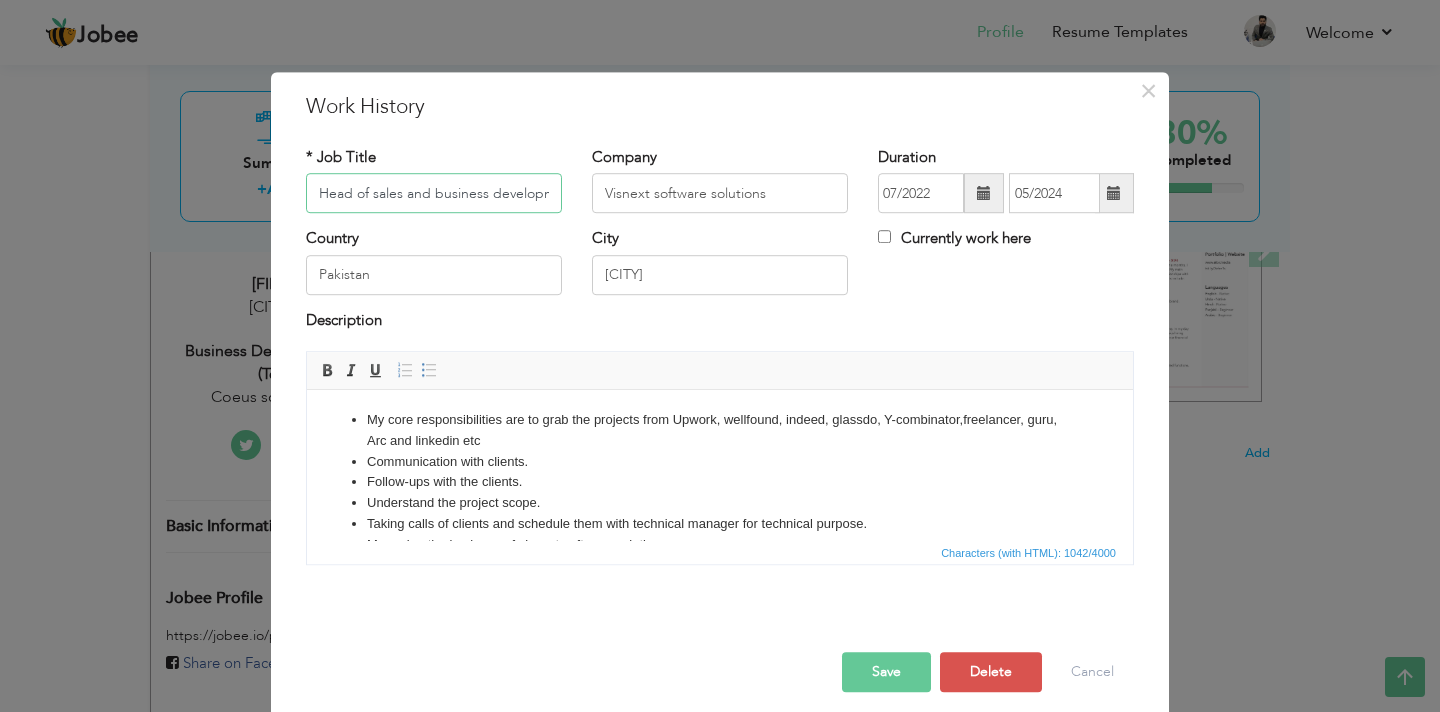 scroll, scrollTop: 0, scrollLeft: 24, axis: horizontal 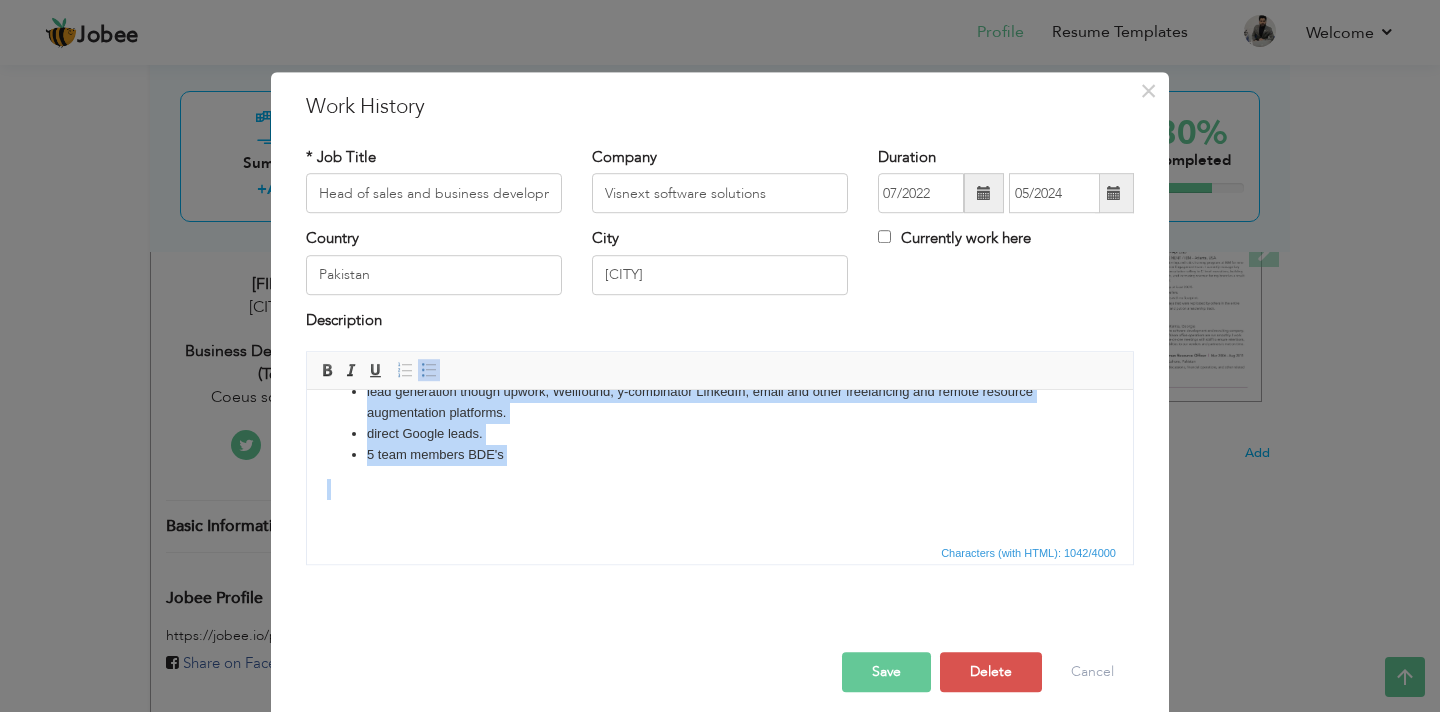 drag, startPoint x: 356, startPoint y: 421, endPoint x: 524, endPoint y: 538, distance: 204.72665 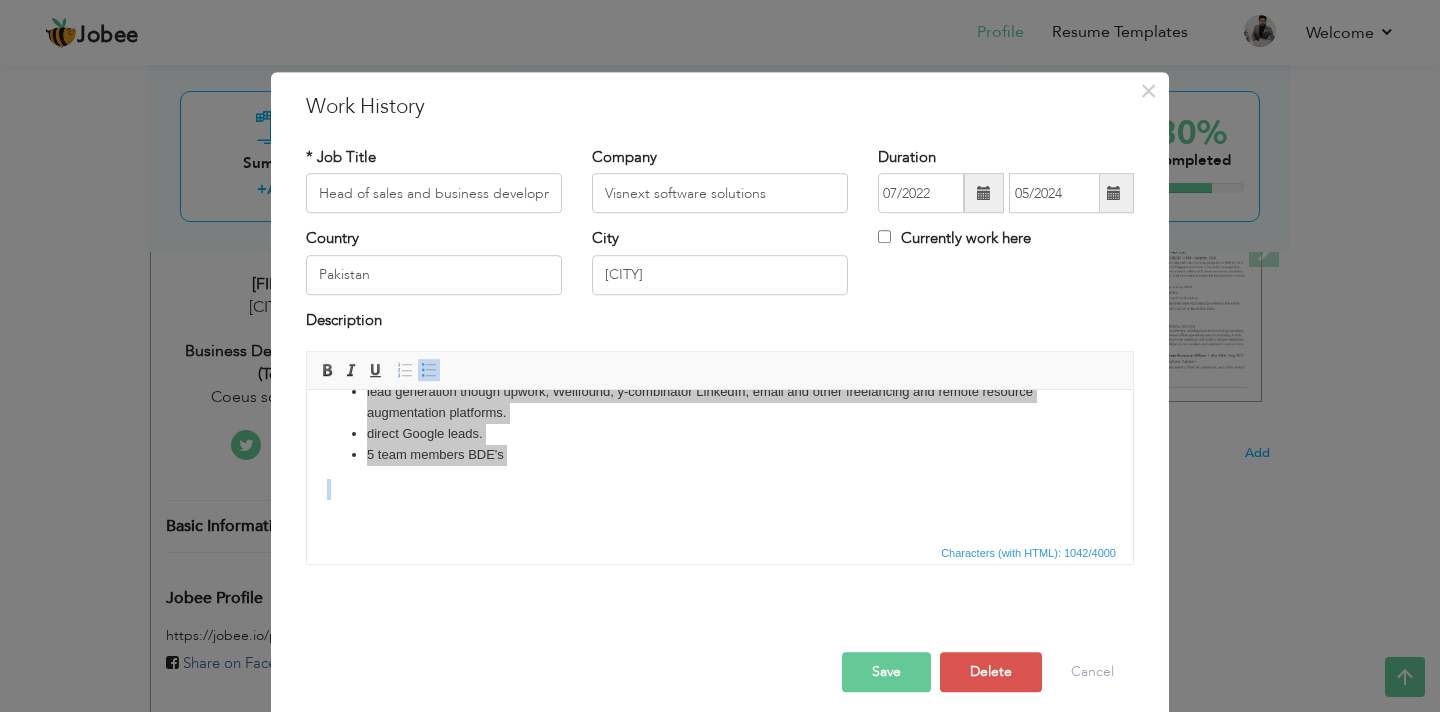 click on "Save" at bounding box center [886, 672] 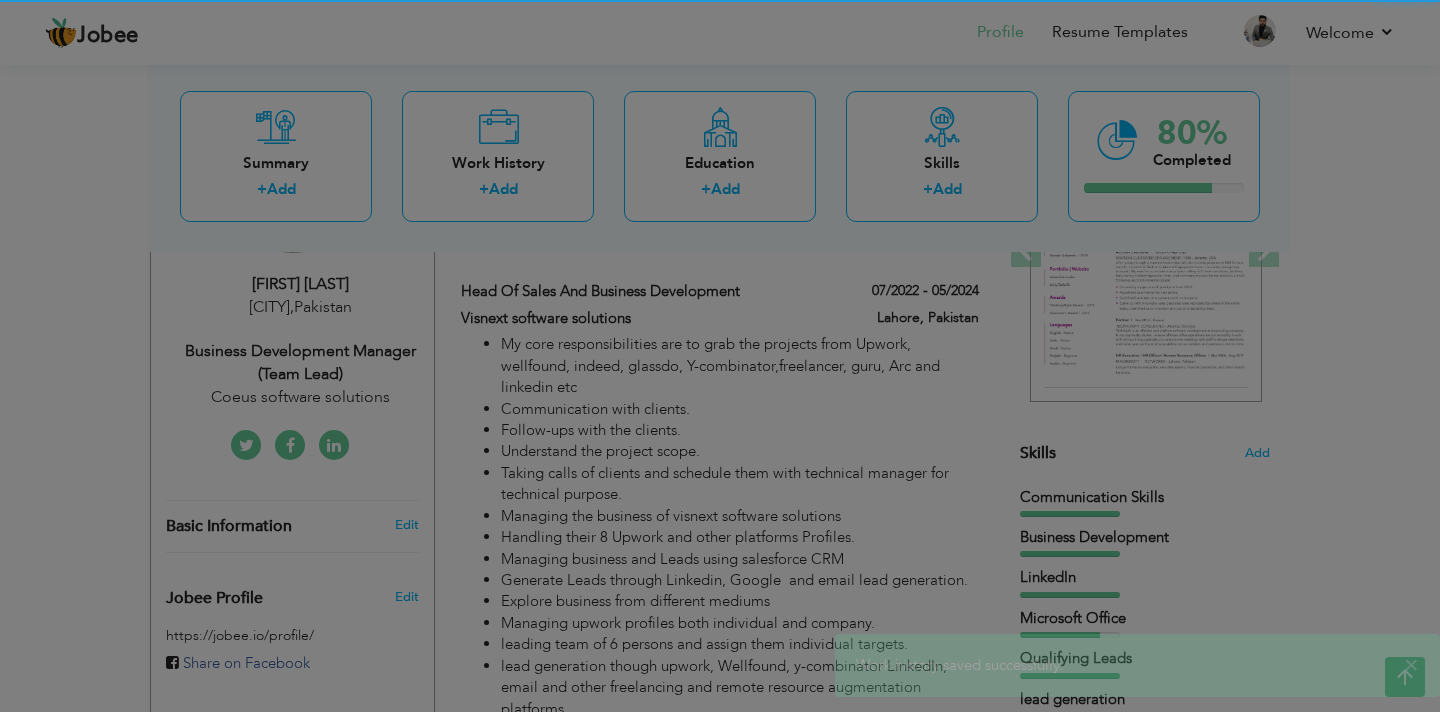 scroll, scrollTop: 0, scrollLeft: 0, axis: both 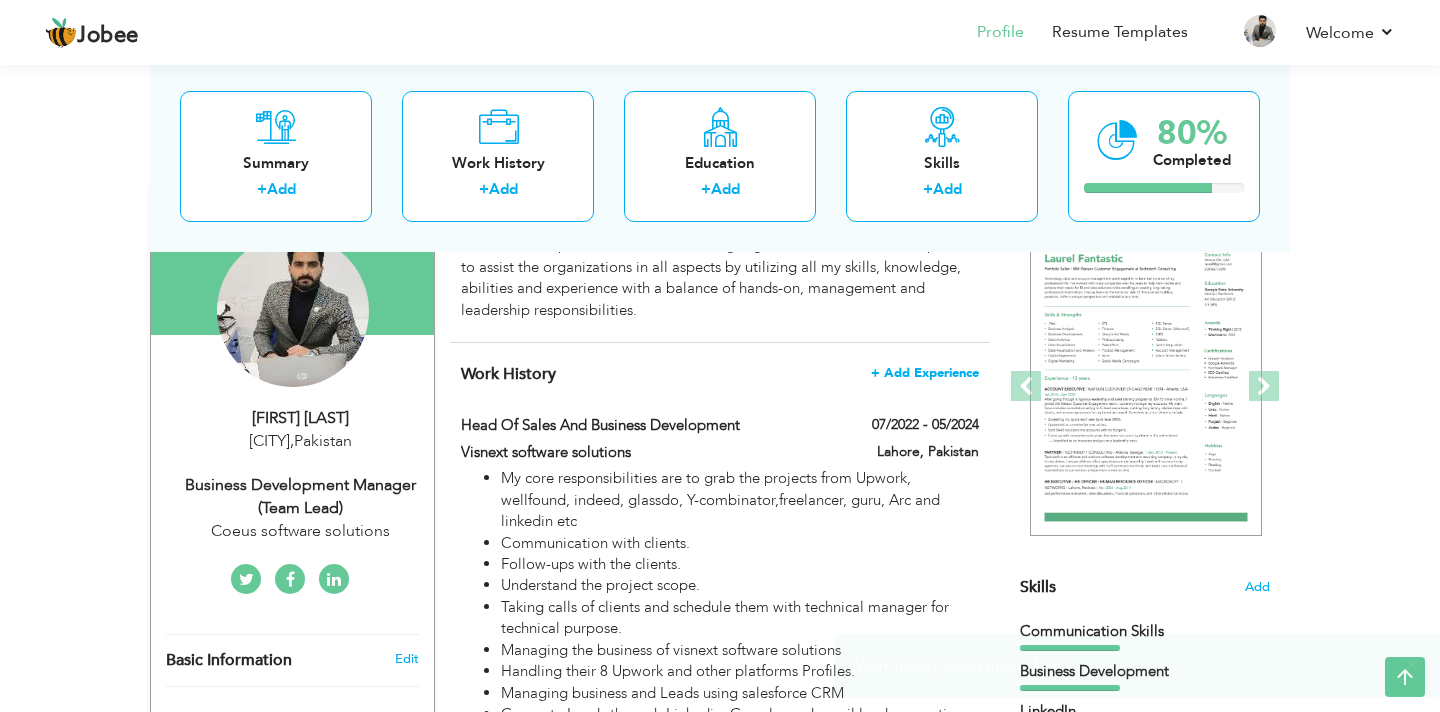 click on "+ Add Experience" at bounding box center [925, 373] 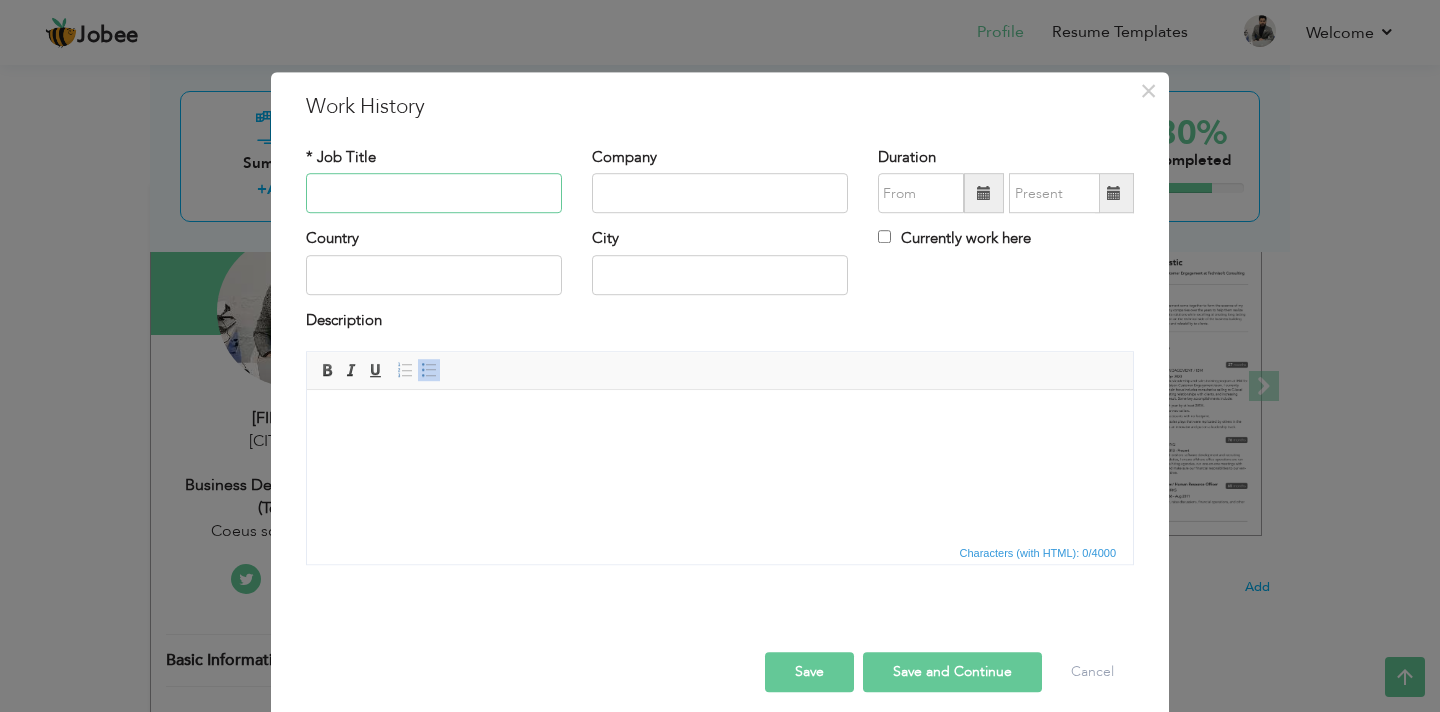 click at bounding box center (434, 194) 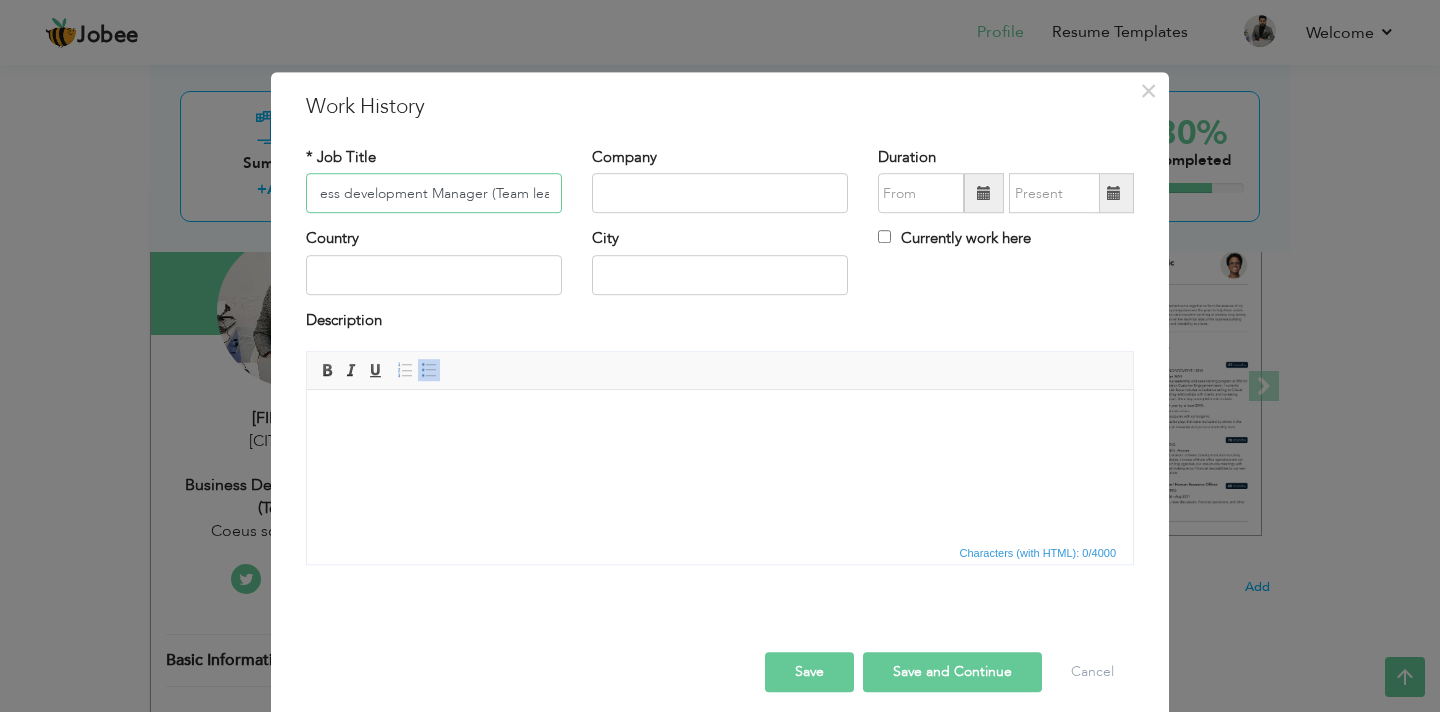 scroll, scrollTop: 0, scrollLeft: 41, axis: horizontal 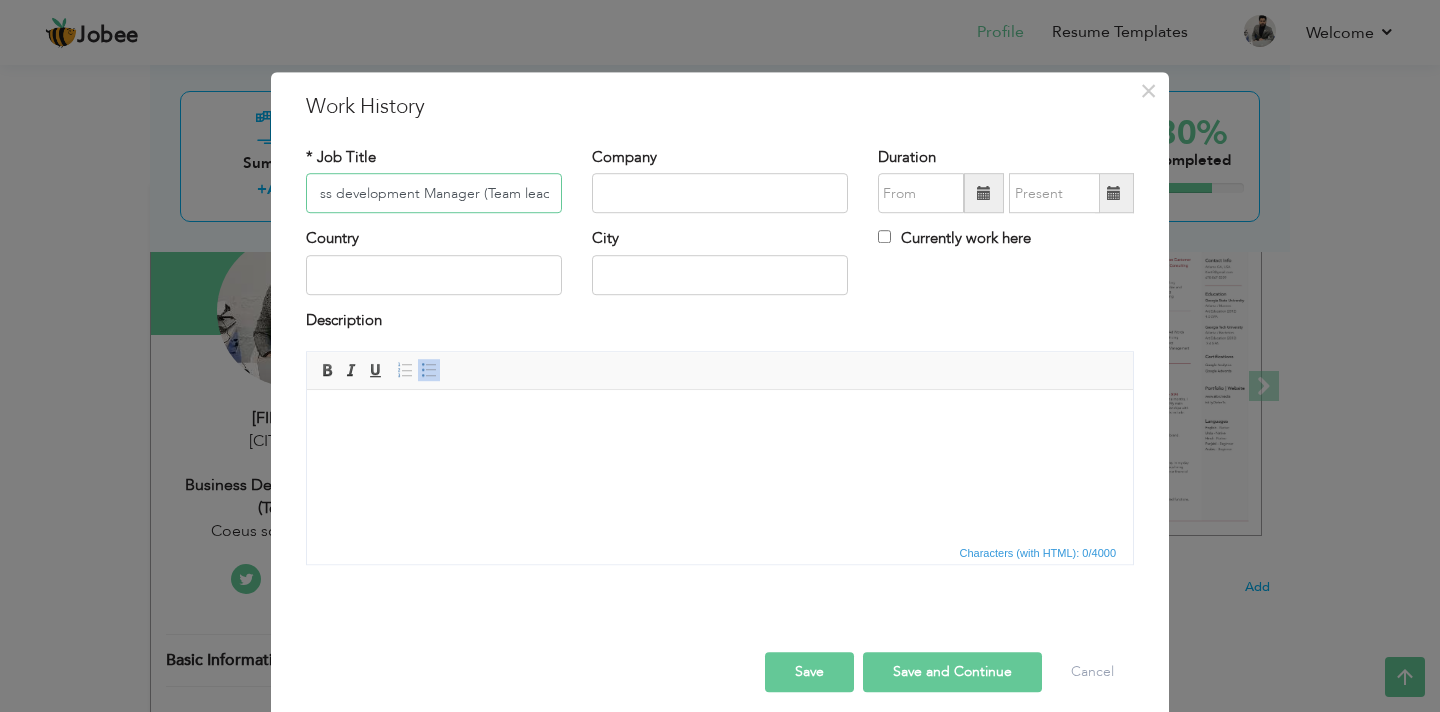 type on "Business development Manager (Team lead)" 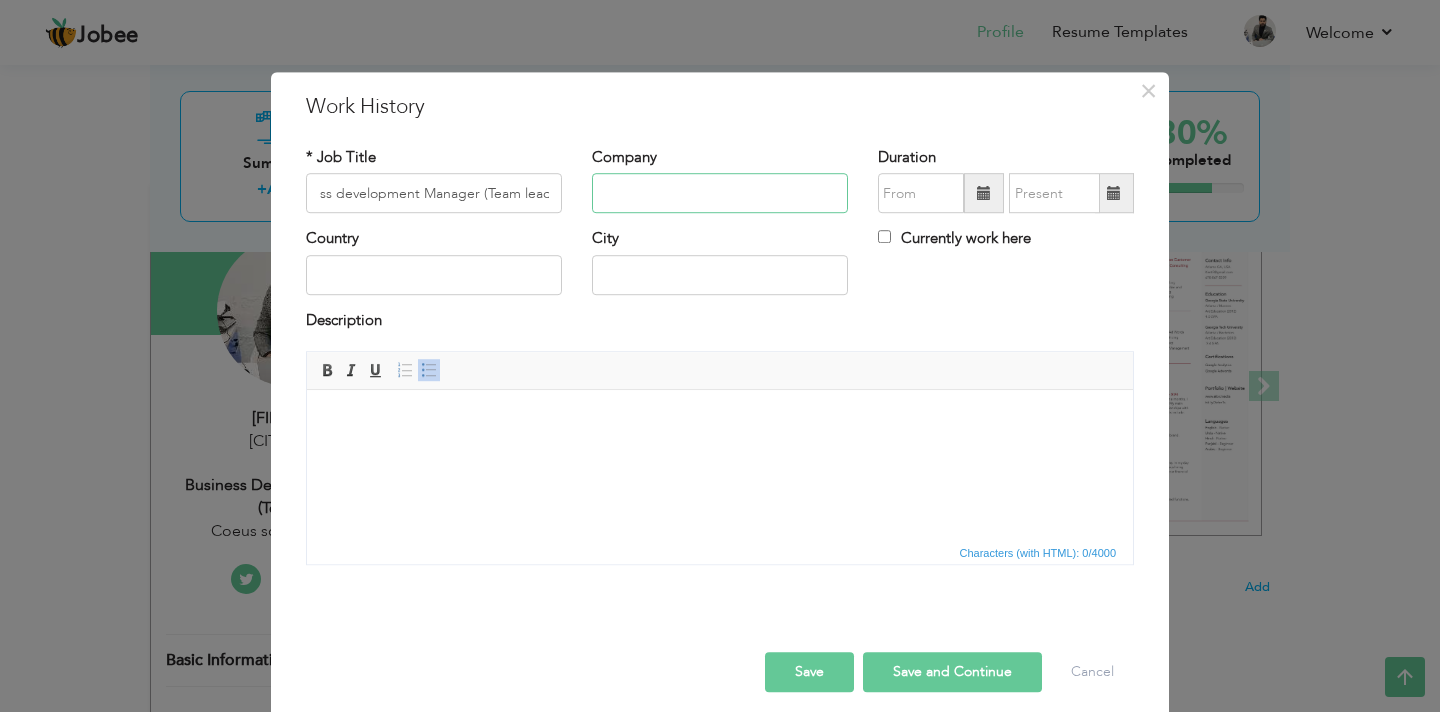 click at bounding box center [720, 194] 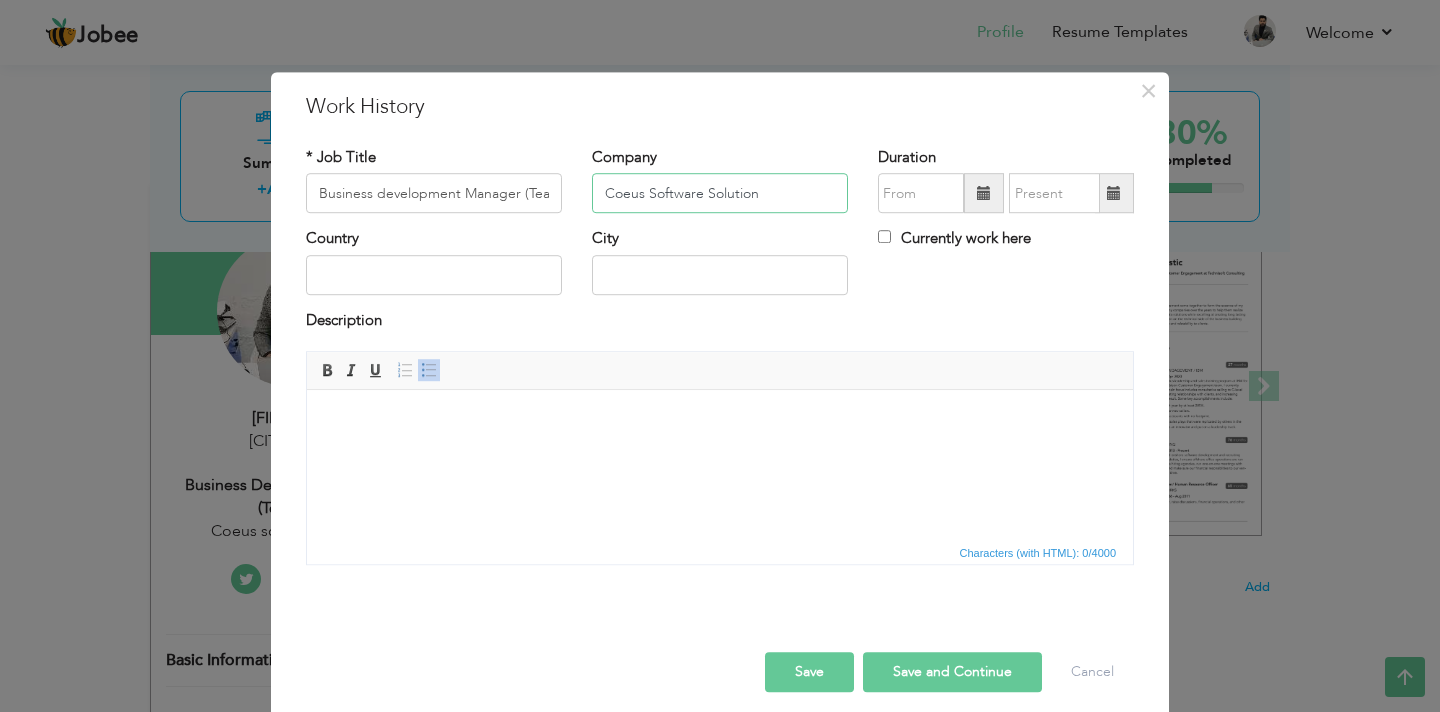 type on "Coeus Software Solution" 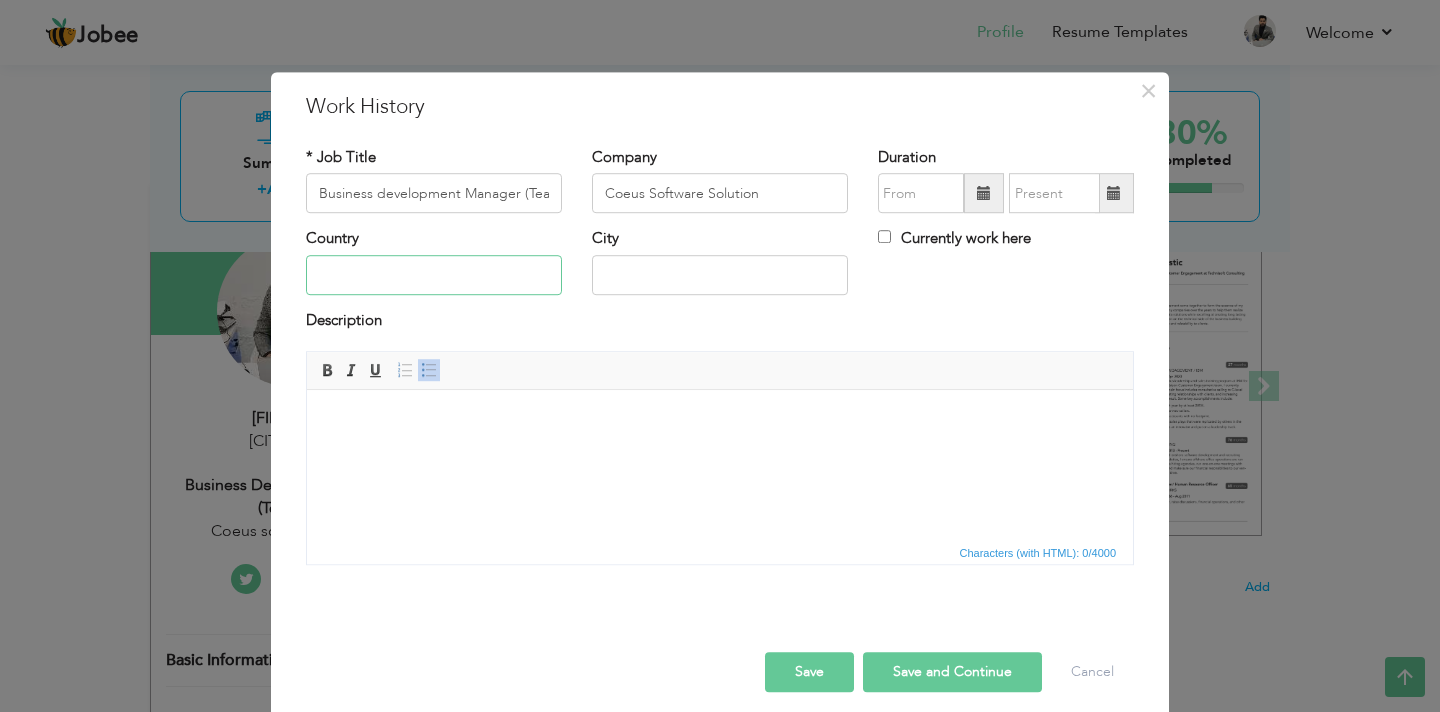 click at bounding box center [434, 275] 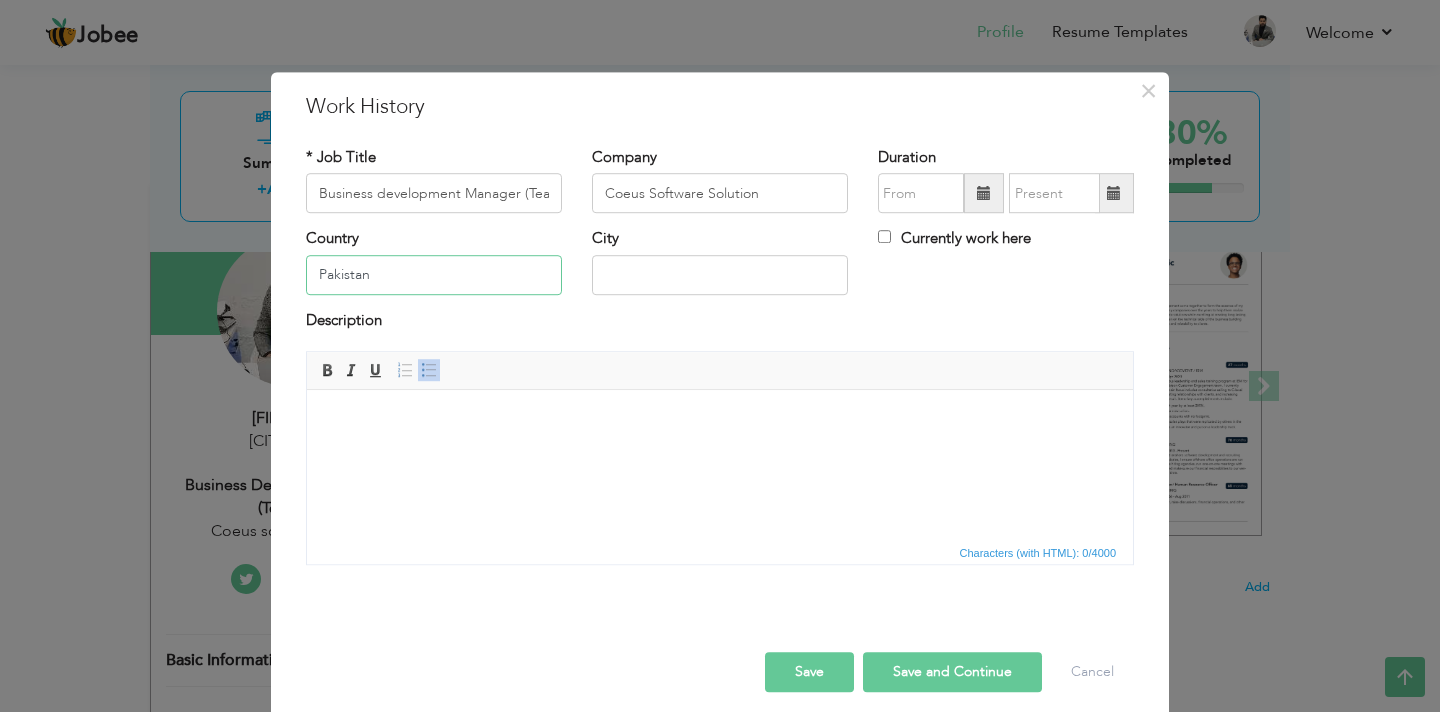 type on "Pakistan" 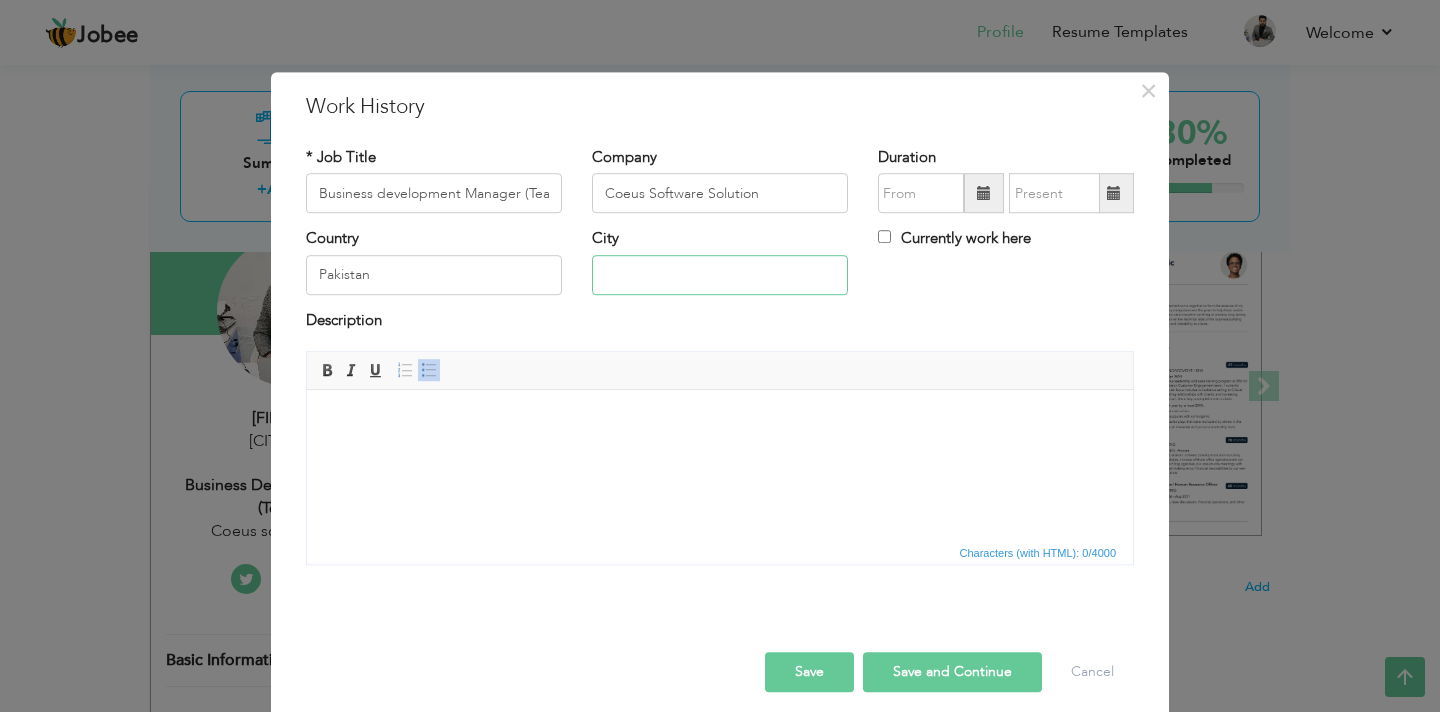 click at bounding box center (720, 275) 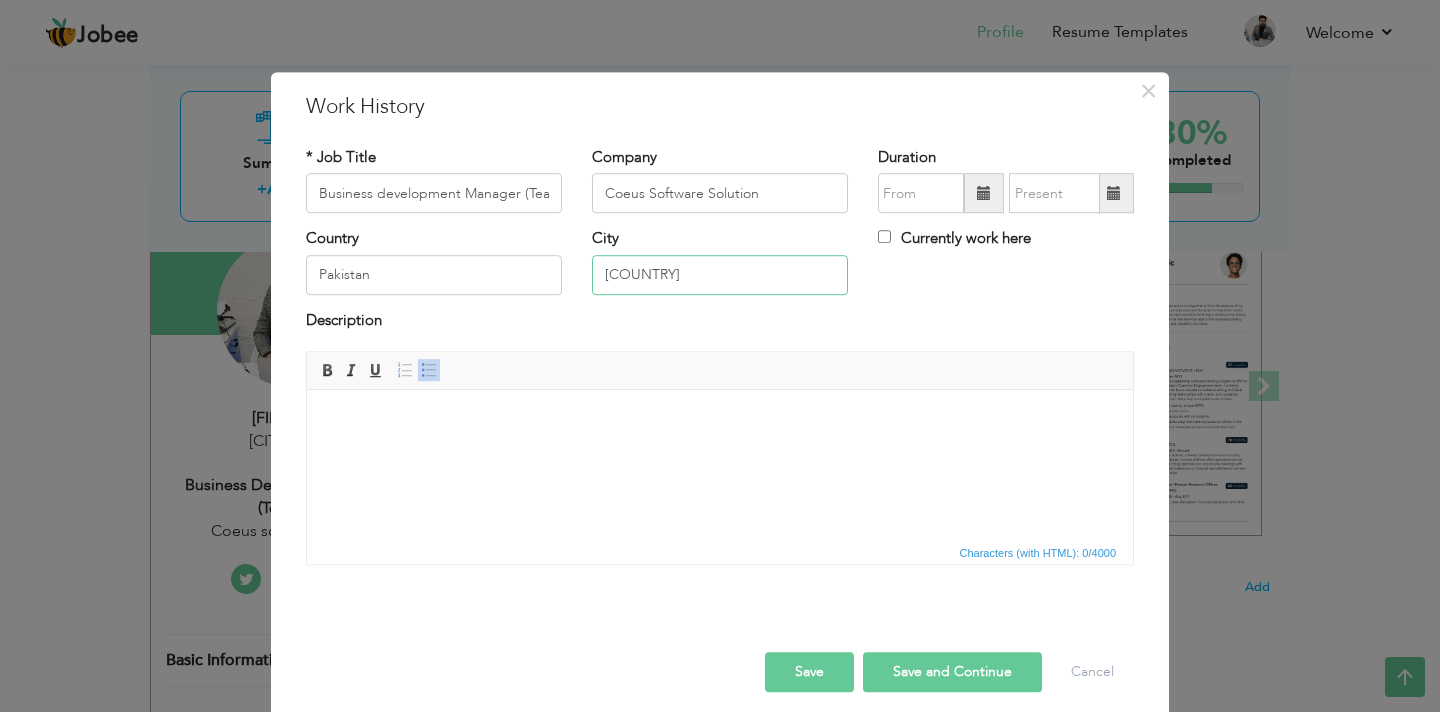 type on "[COUNTRY]" 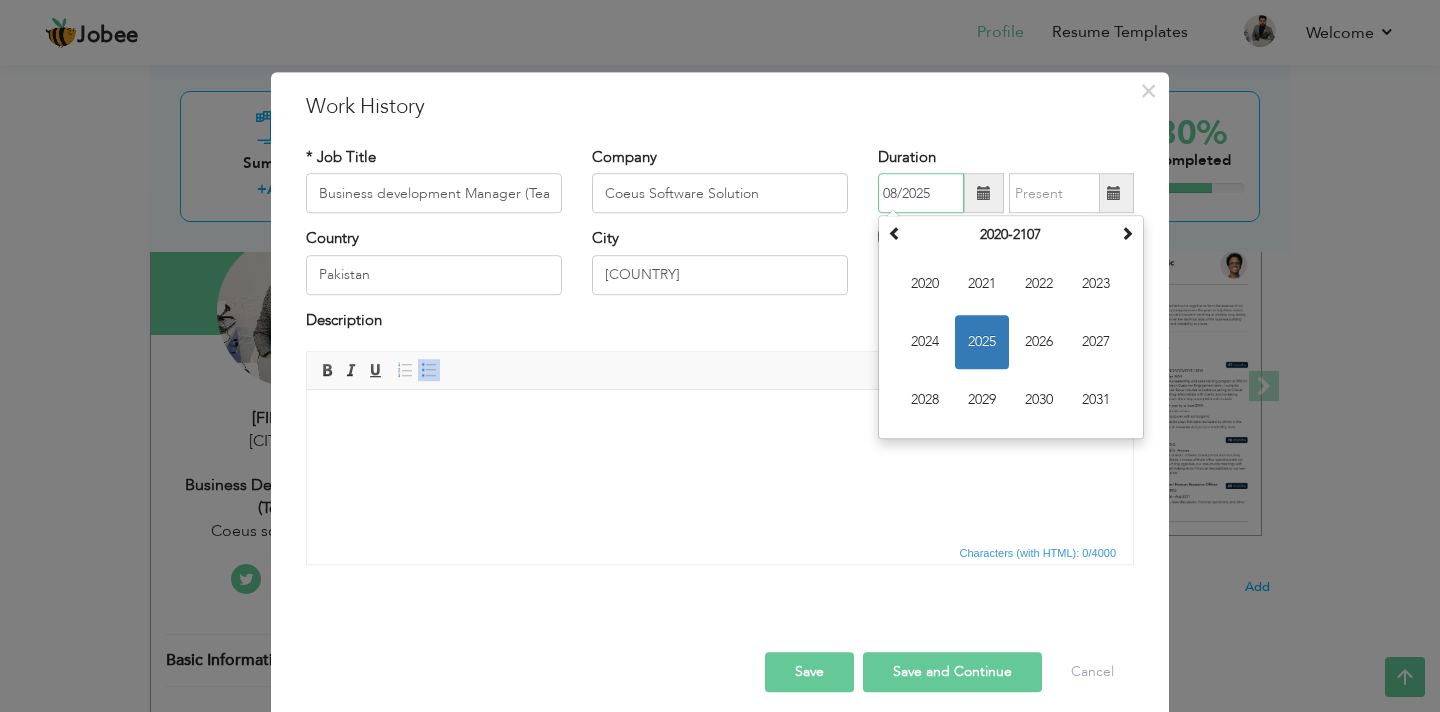 click on "08/2025" at bounding box center (921, 194) 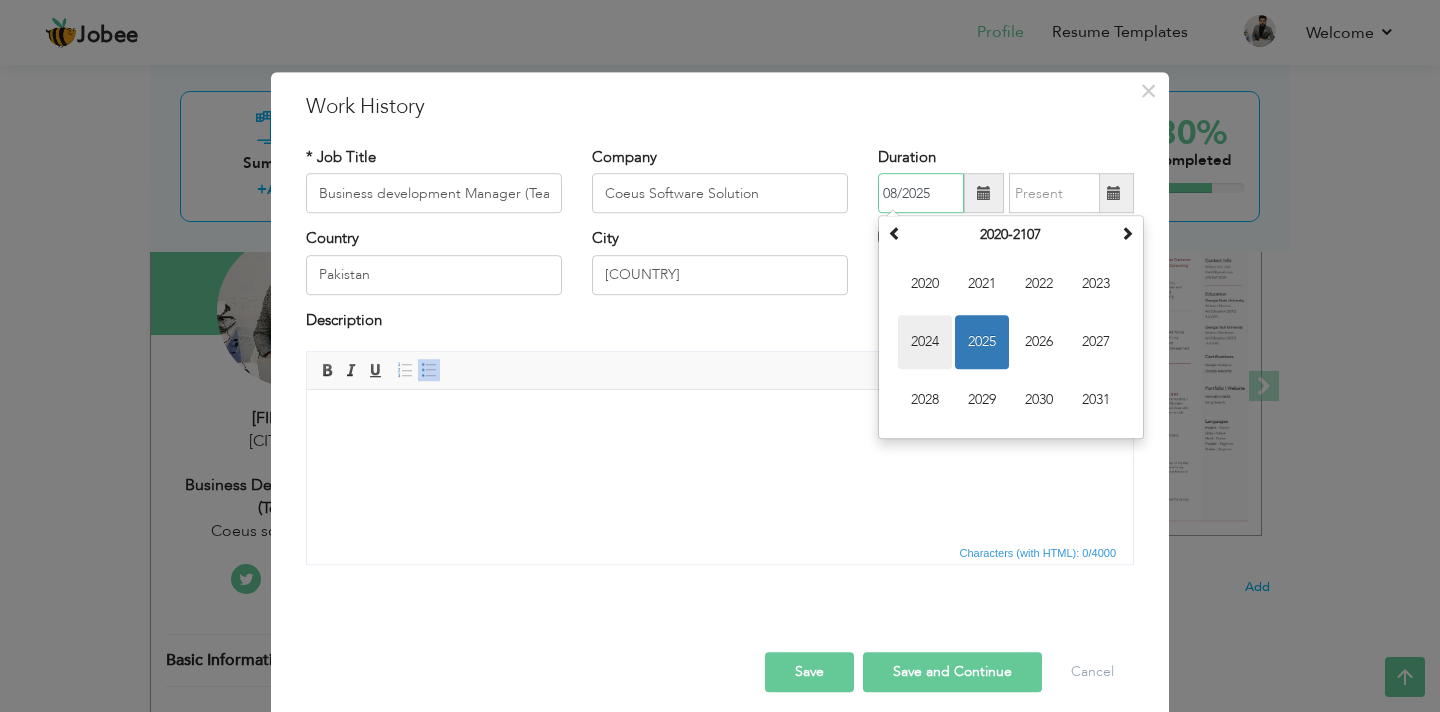 click on "2024" at bounding box center (925, 343) 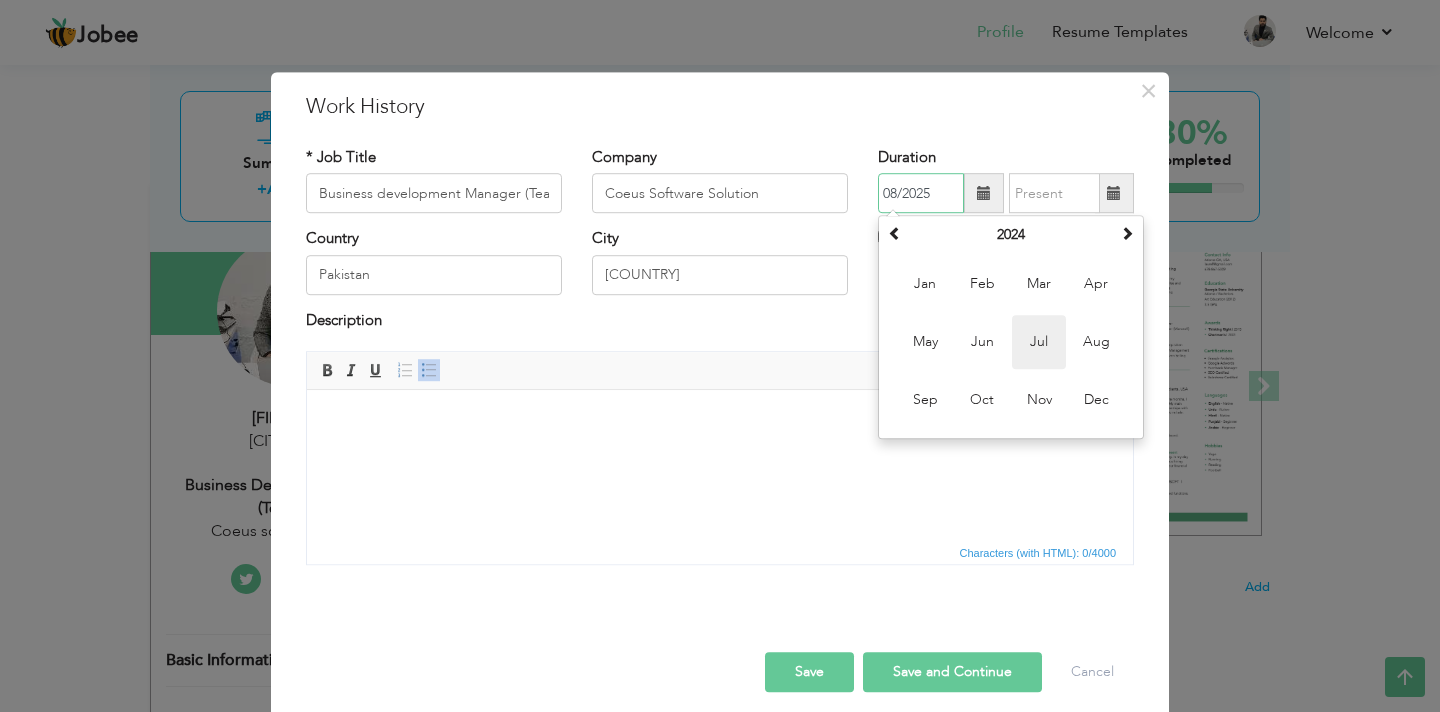 click on "Jul" at bounding box center [1039, 343] 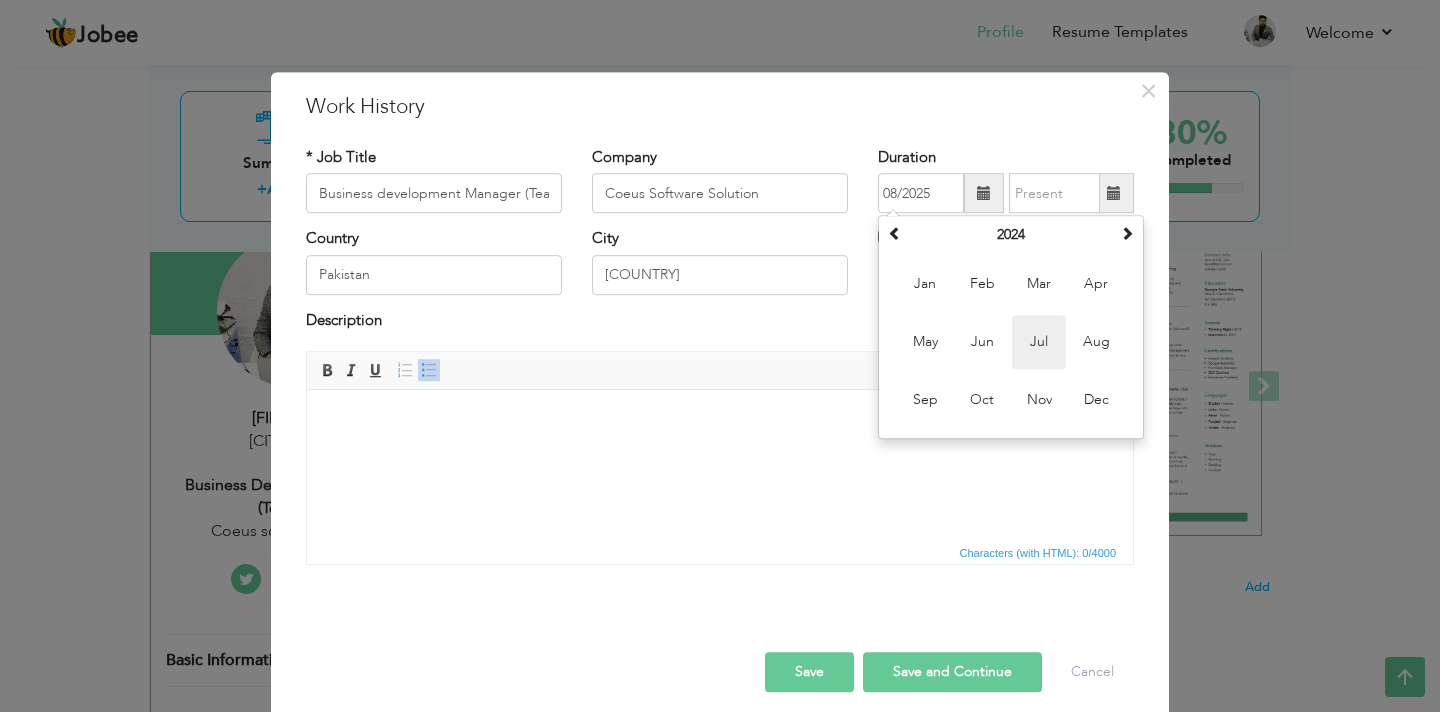 type on "07/2024" 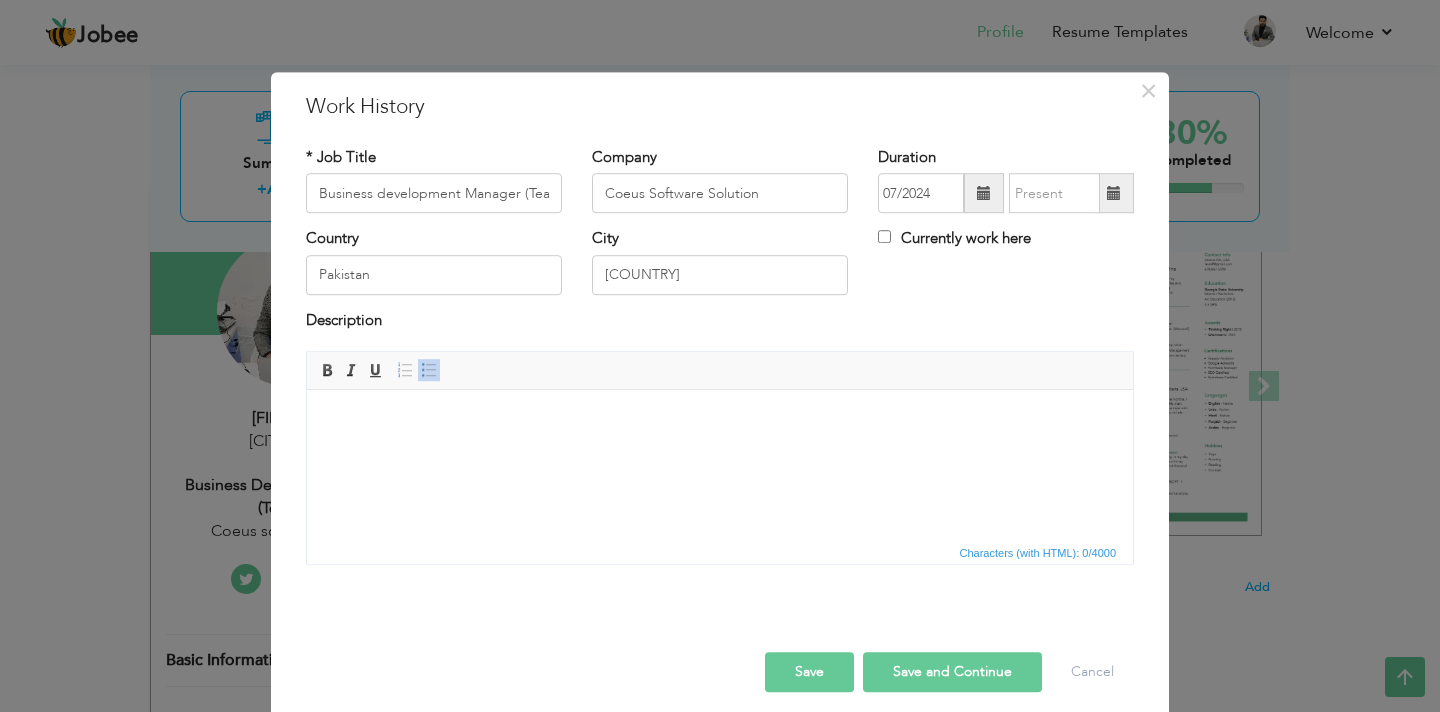 click on "Currently work here" at bounding box center [954, 239] 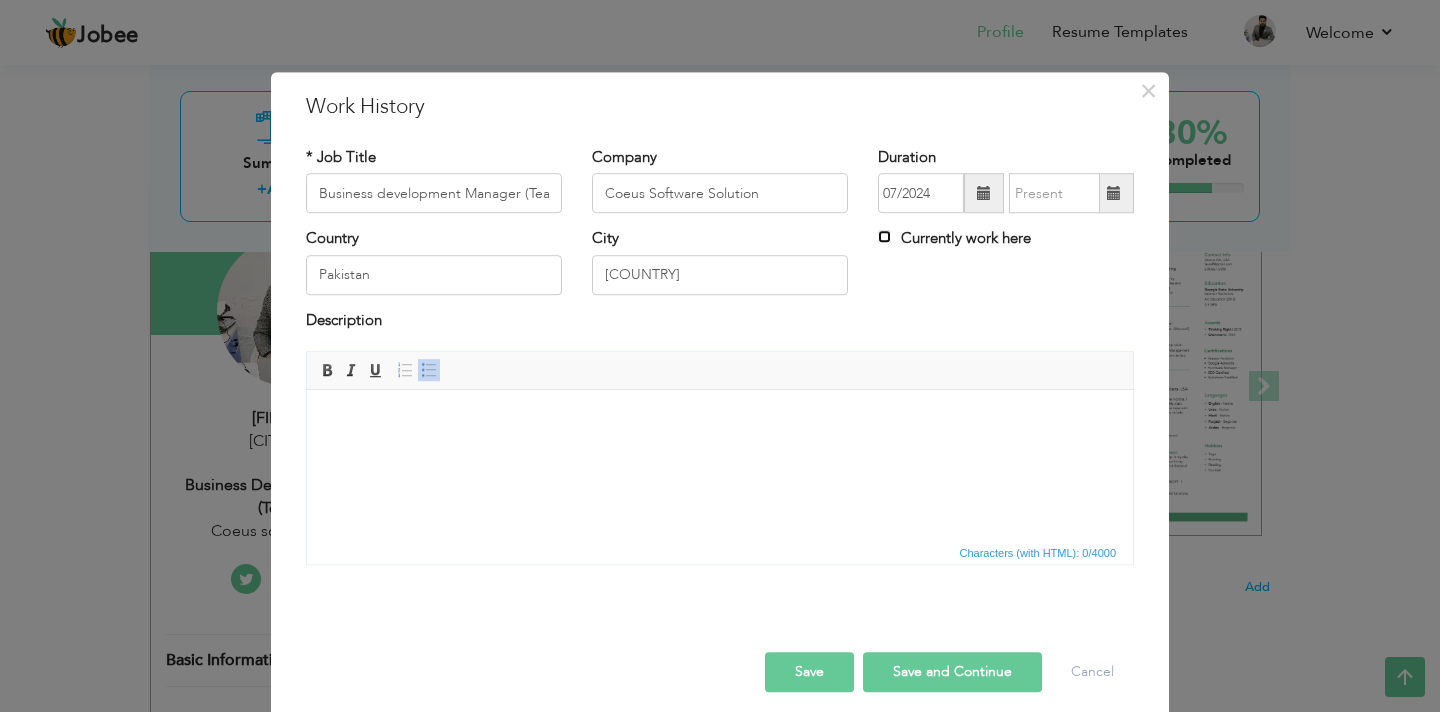 click on "Currently work here" at bounding box center [884, 237] 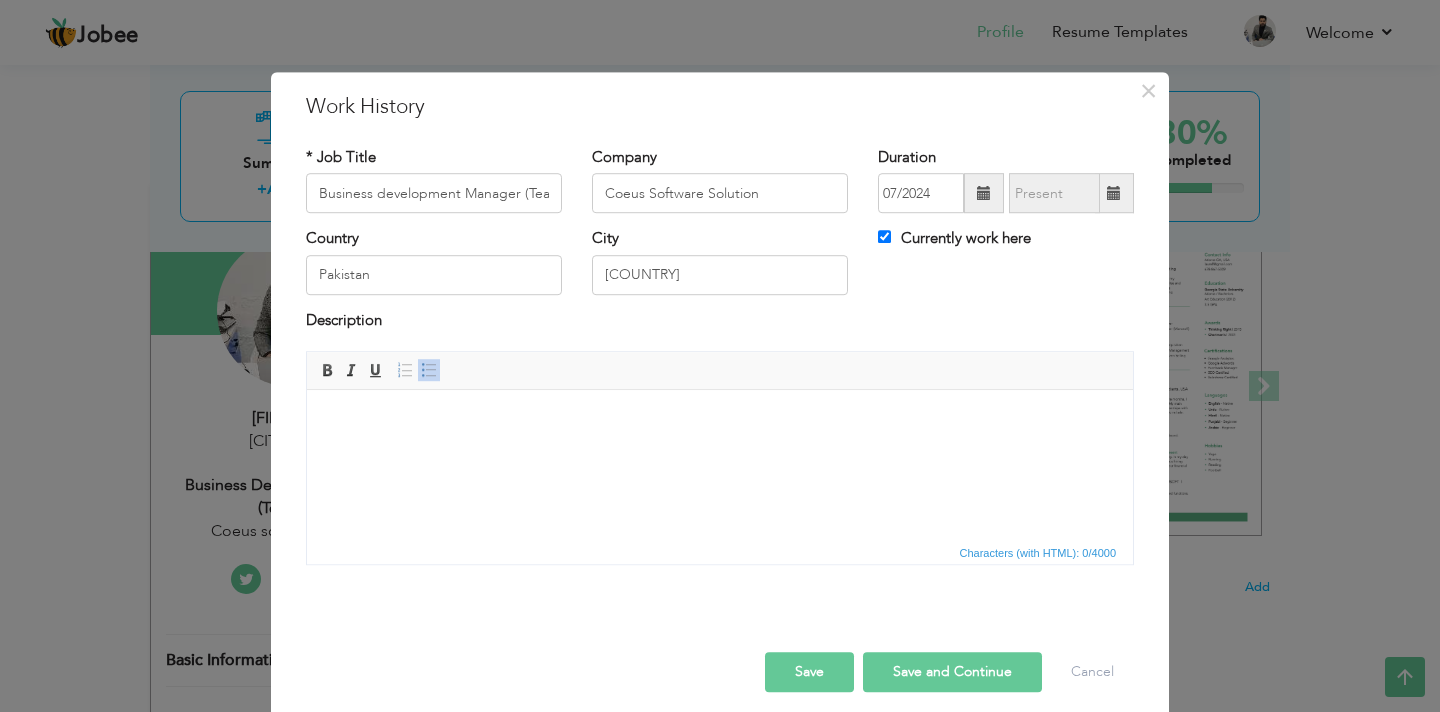 click at bounding box center [720, 420] 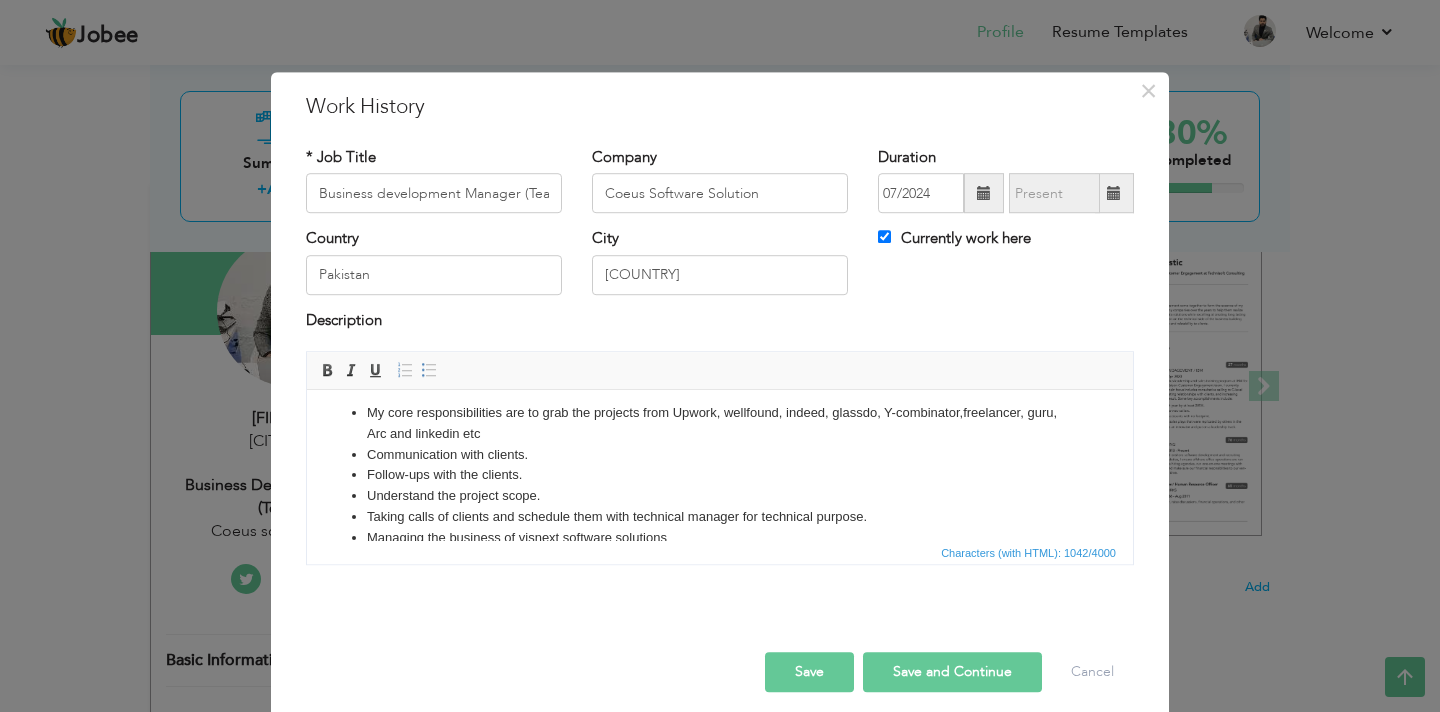 scroll, scrollTop: 0, scrollLeft: 0, axis: both 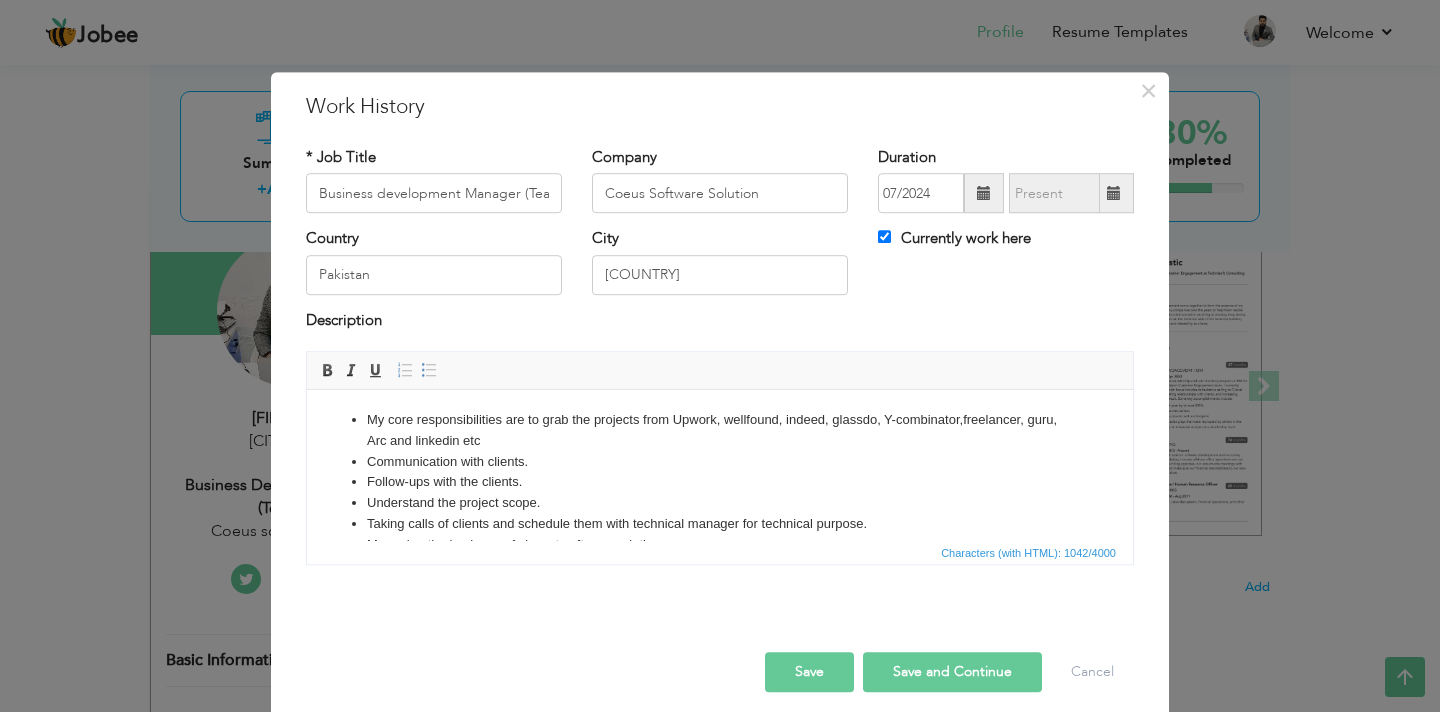 click on "Save" at bounding box center (809, 672) 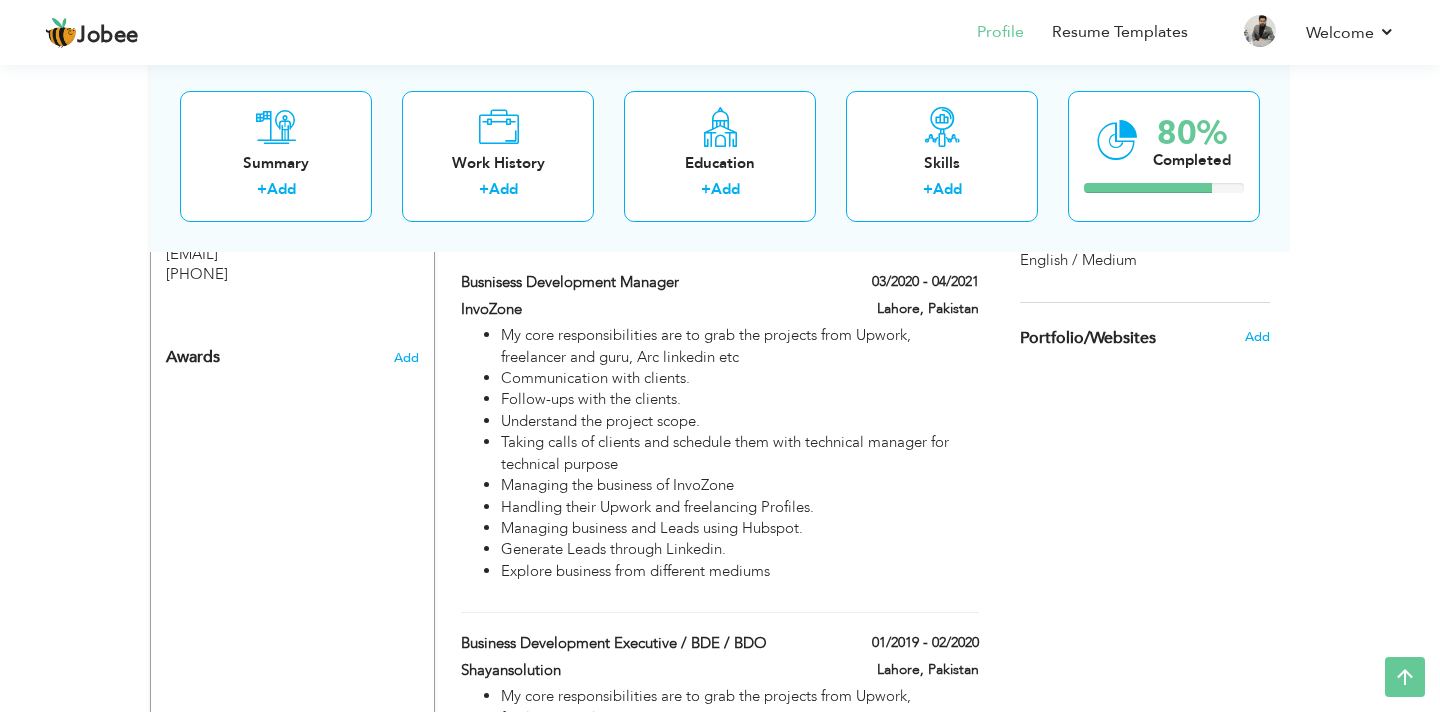 scroll, scrollTop: 1006, scrollLeft: 0, axis: vertical 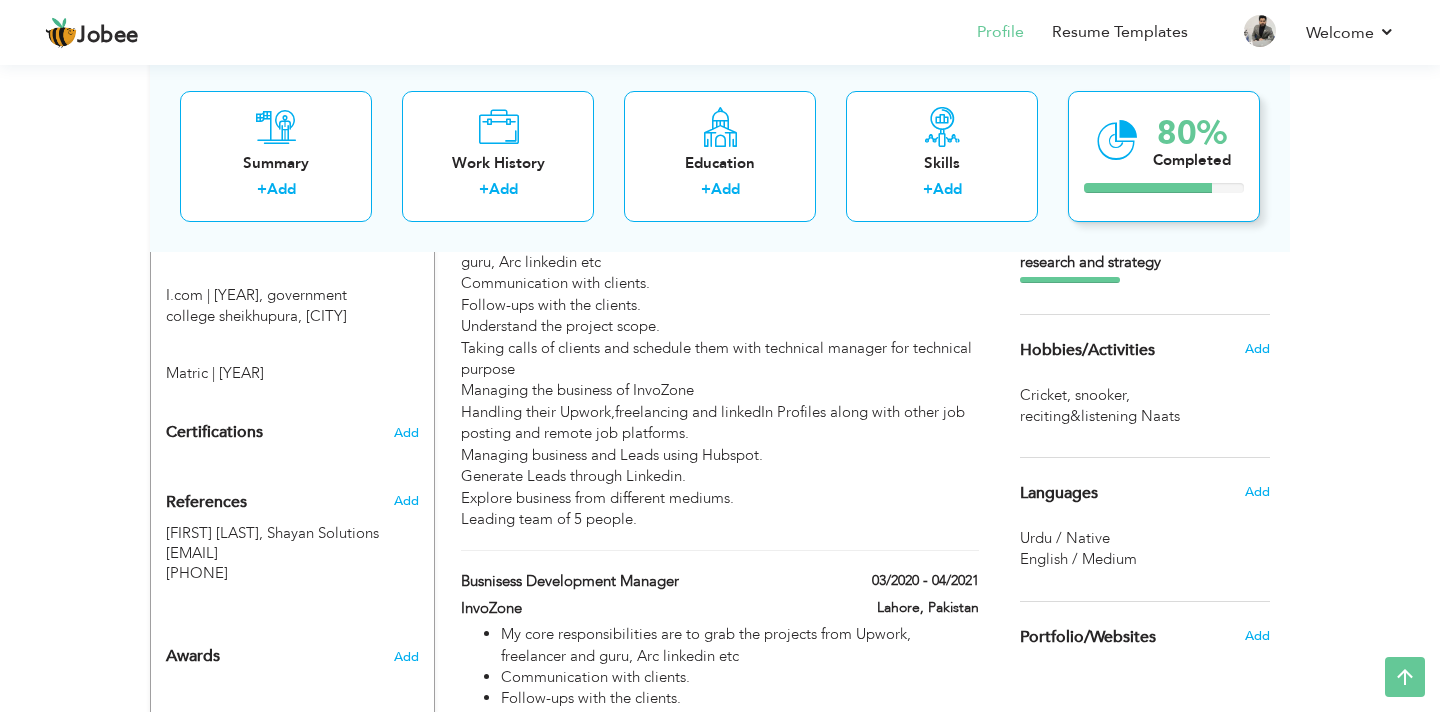 click on "80%
Completed" at bounding box center (1164, 155) 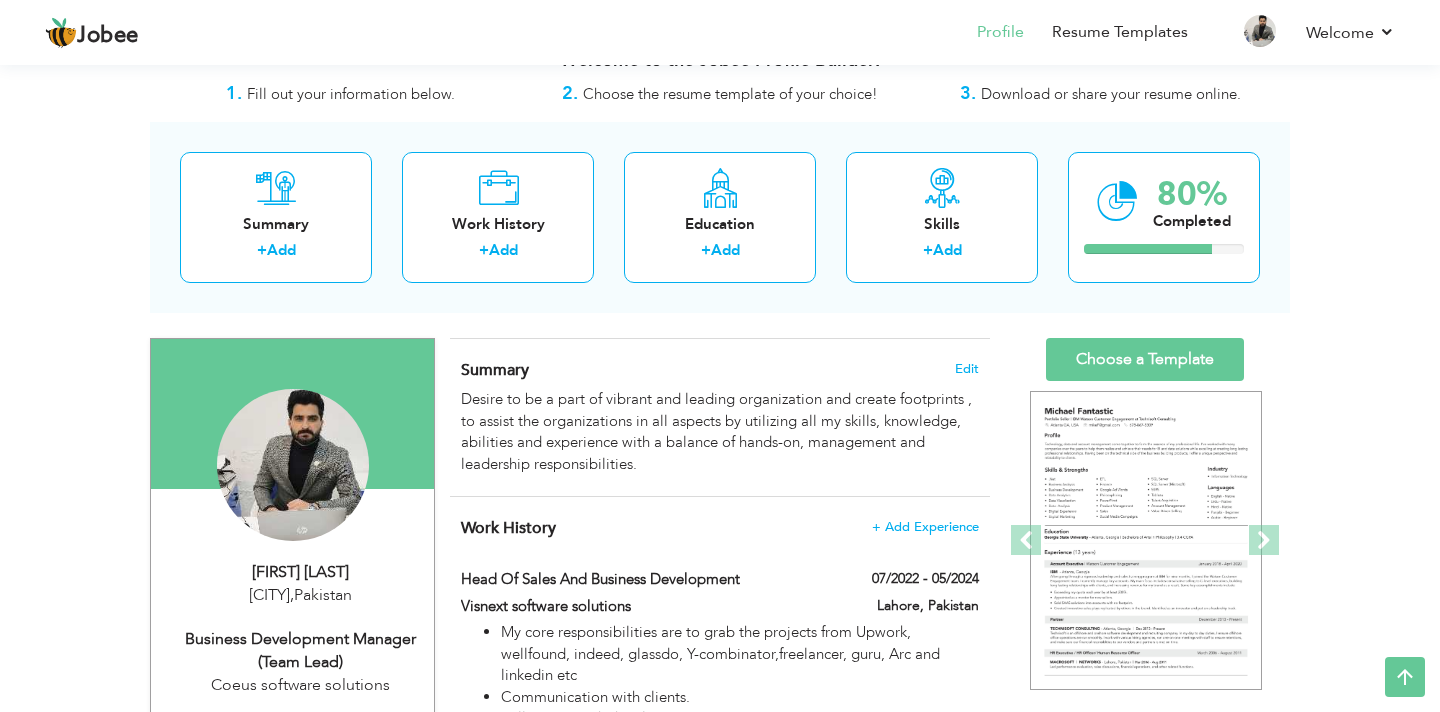 scroll, scrollTop: 0, scrollLeft: 0, axis: both 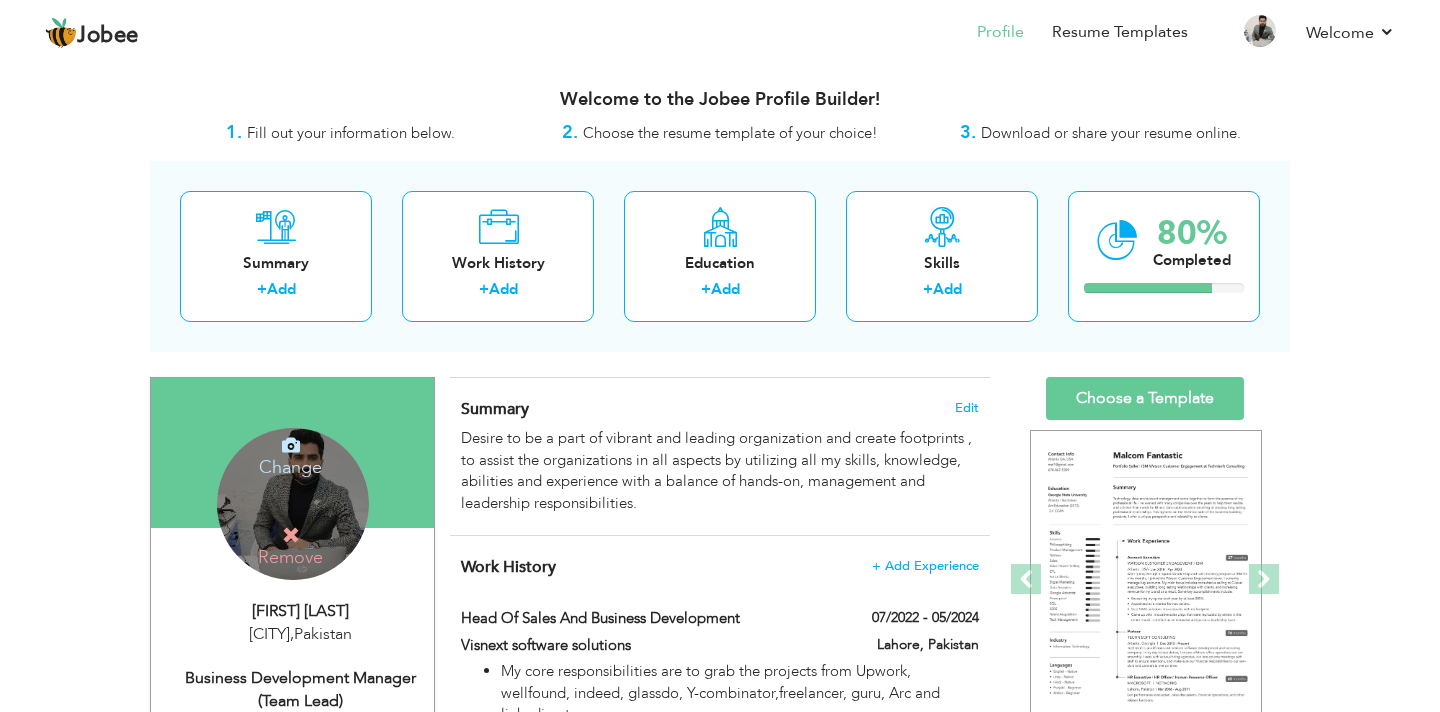 click on "Change" at bounding box center [291, 454] 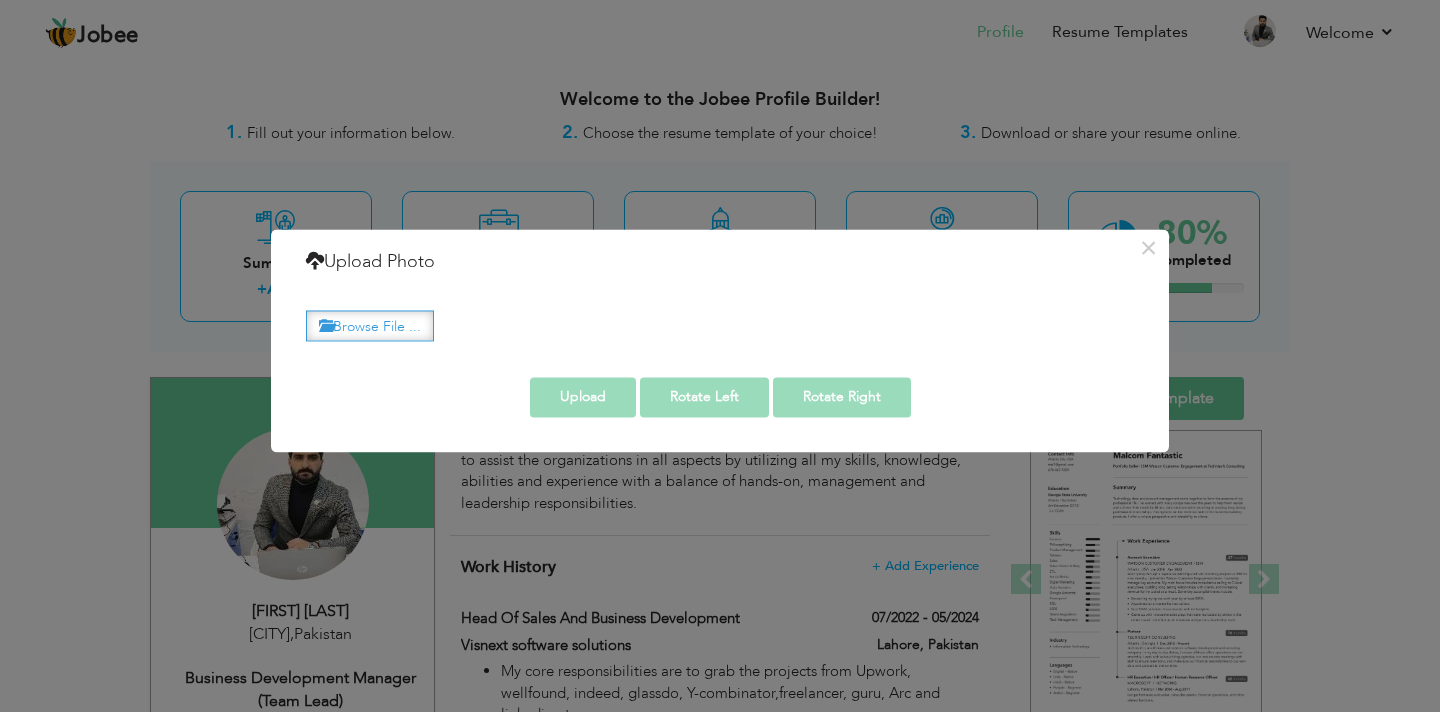 click on "Browse File ..." at bounding box center (370, 325) 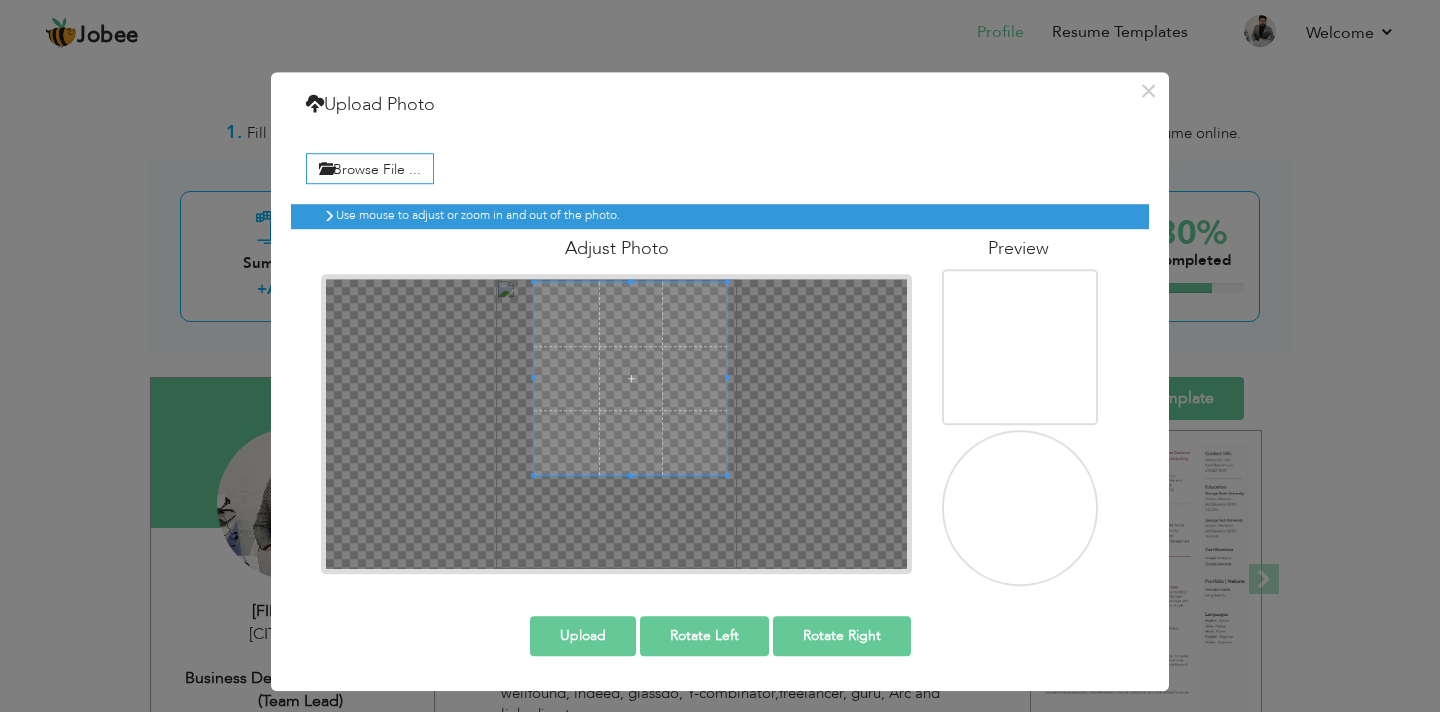 click at bounding box center [630, 378] 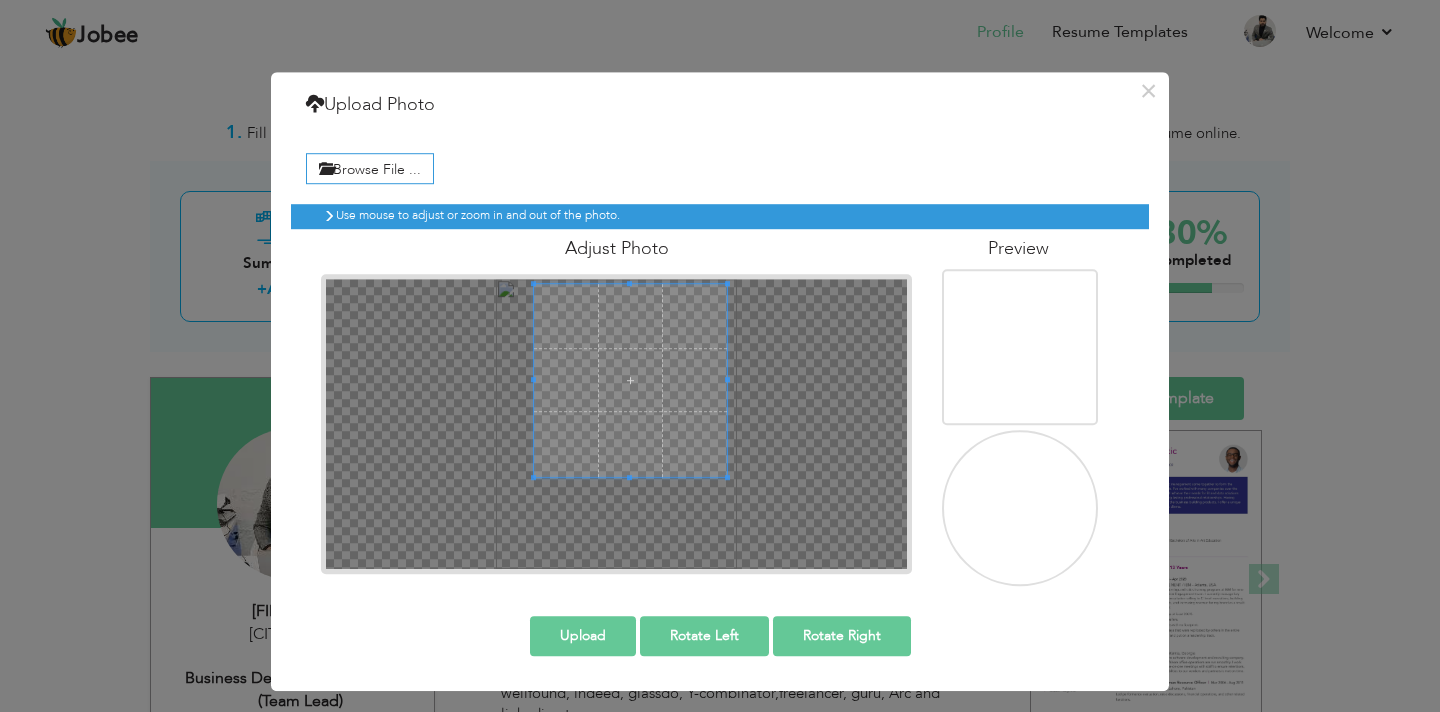 click on "Upload" at bounding box center [583, 636] 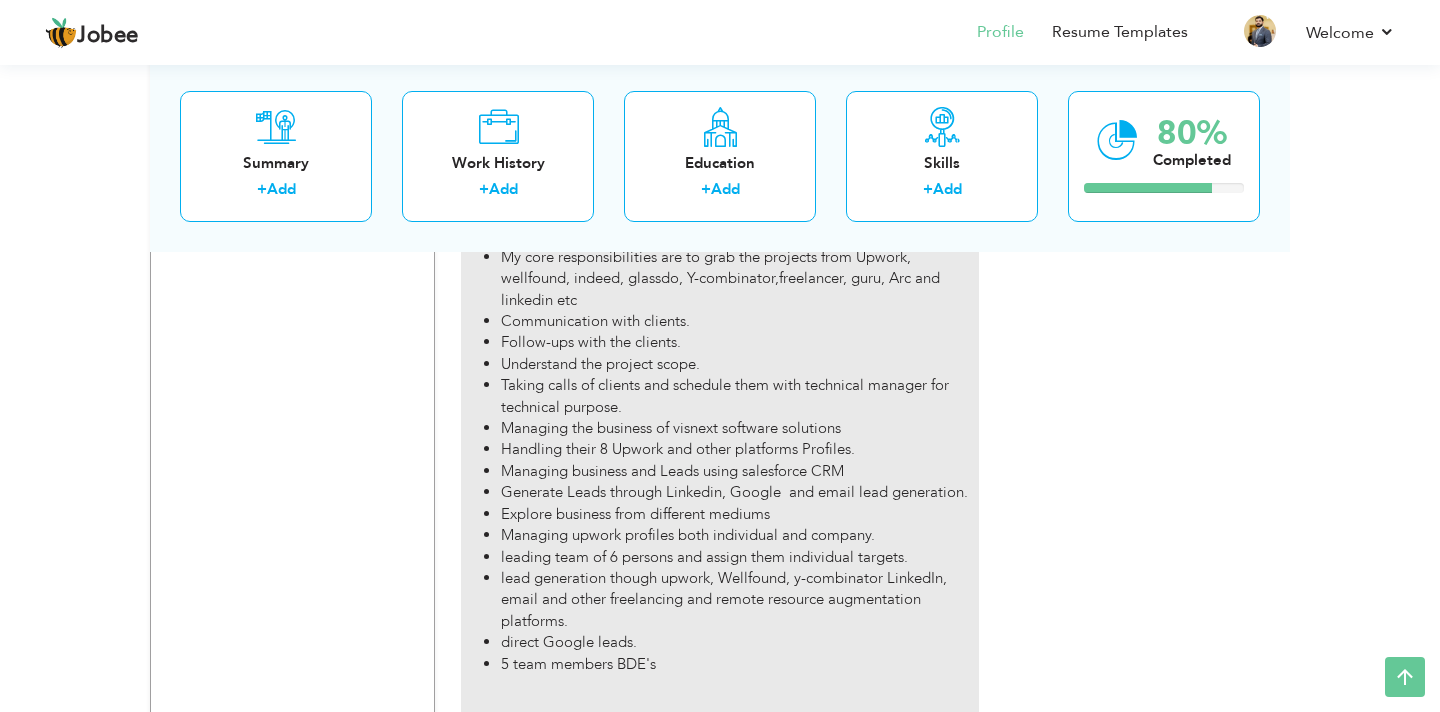 scroll, scrollTop: 2351, scrollLeft: 0, axis: vertical 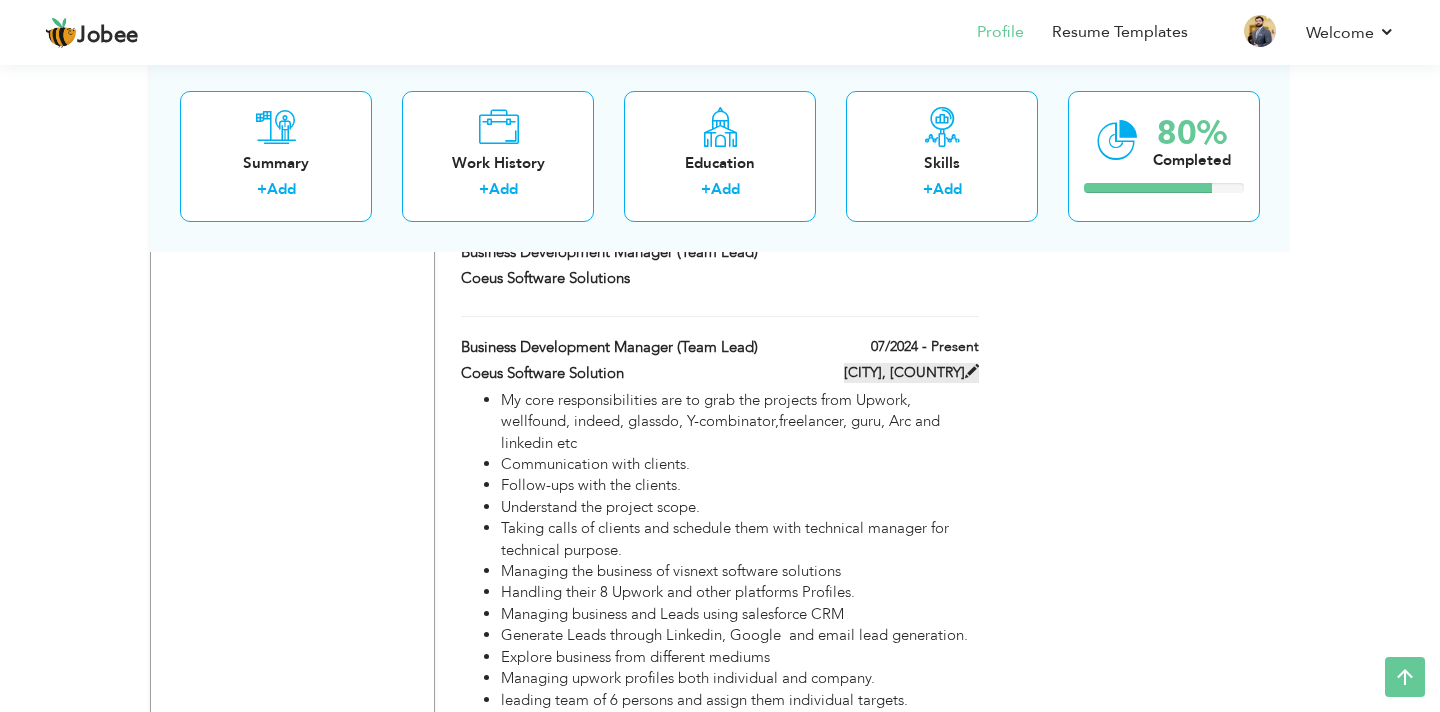 click at bounding box center [972, 371] 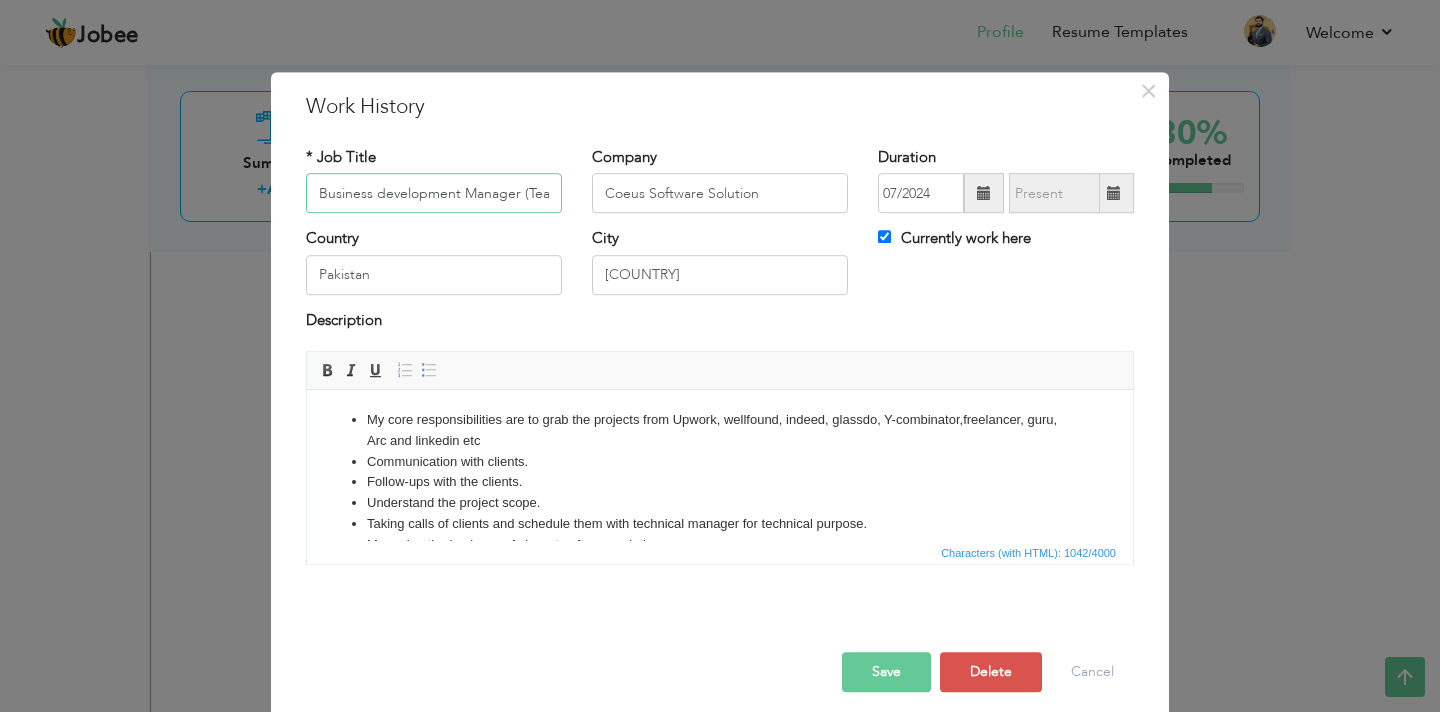 scroll, scrollTop: 0, scrollLeft: 44, axis: horizontal 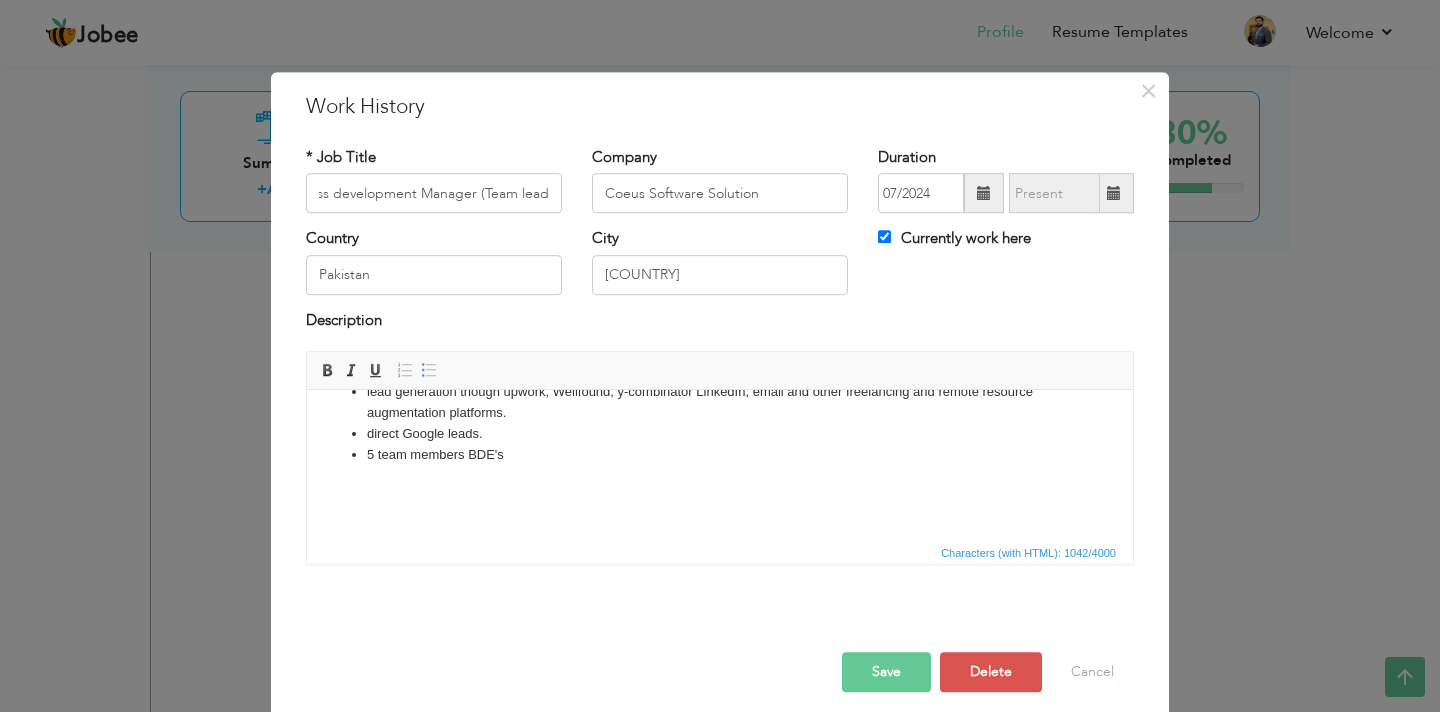 click on "5 team members BDE's" at bounding box center [720, 455] 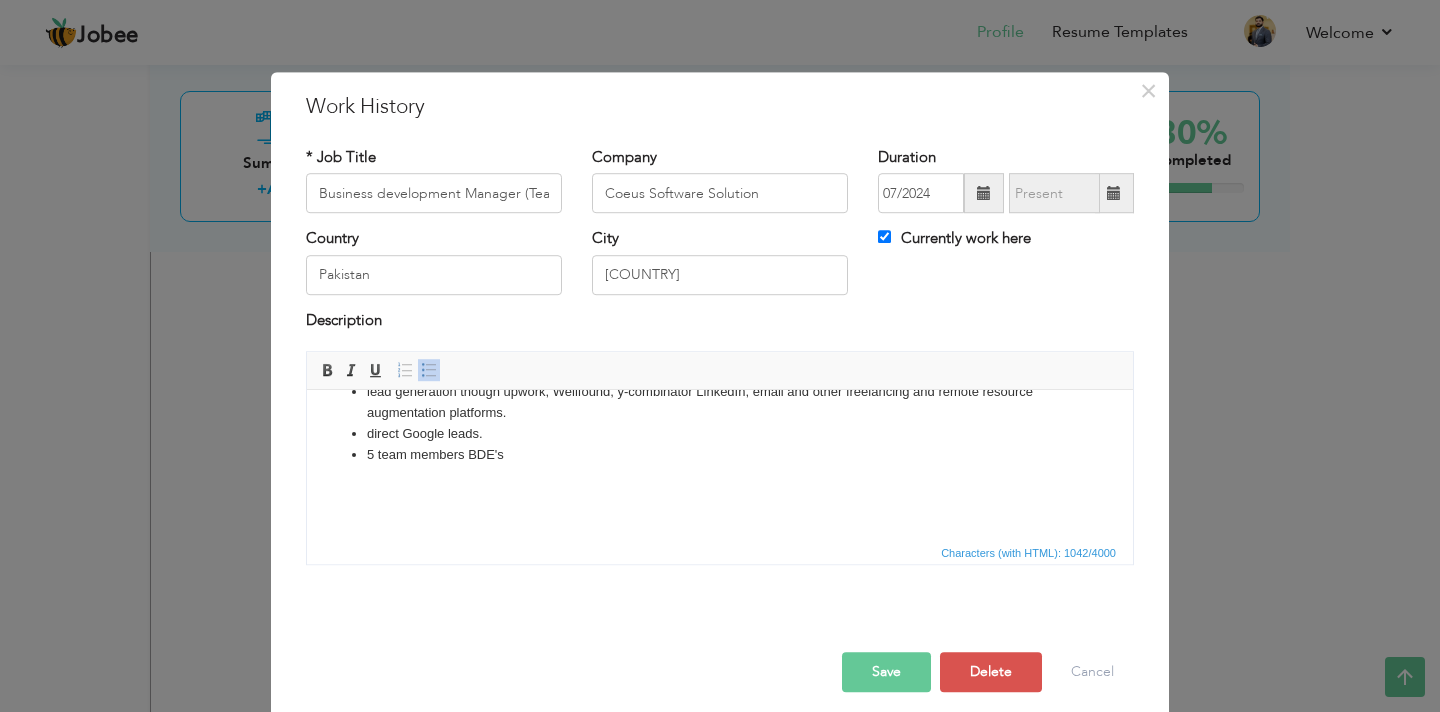 type 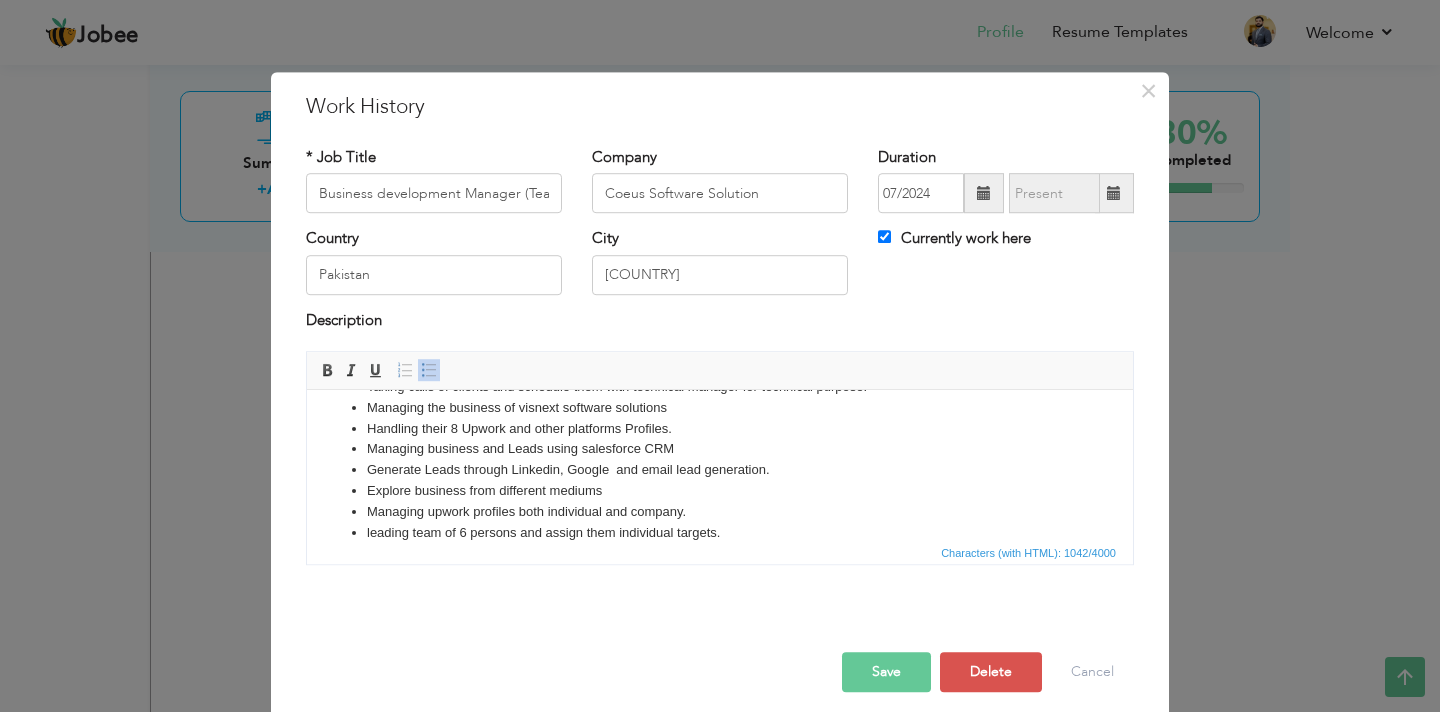 scroll, scrollTop: 136, scrollLeft: 0, axis: vertical 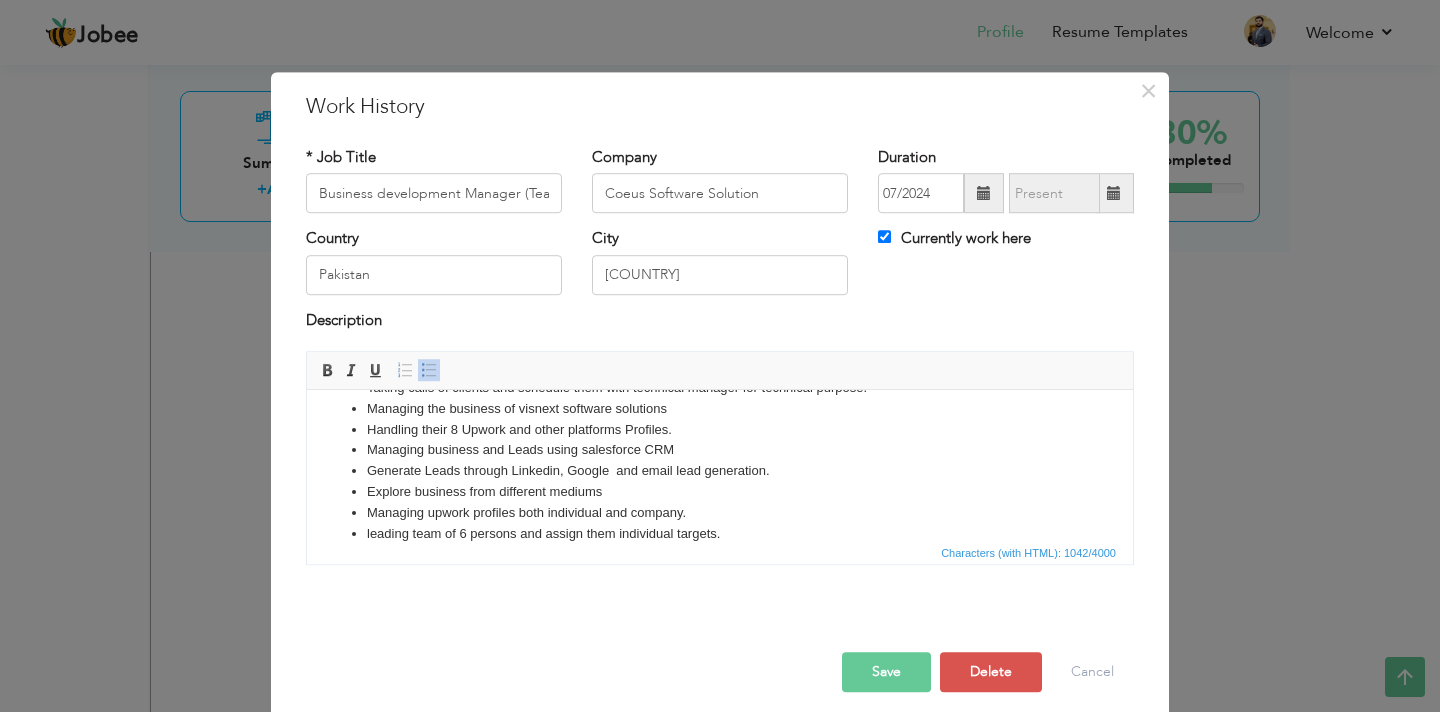 click on "Explore business from different mediums" at bounding box center [720, 492] 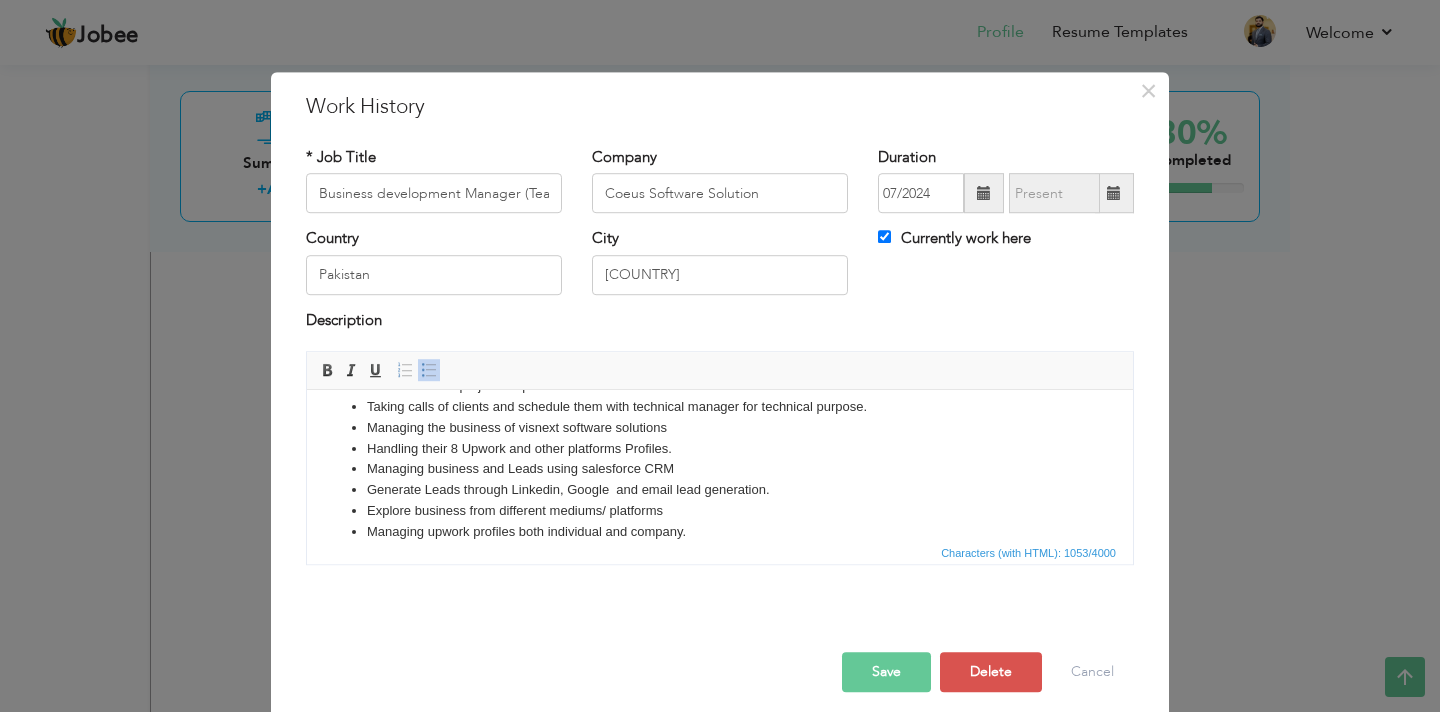 scroll, scrollTop: 118, scrollLeft: 0, axis: vertical 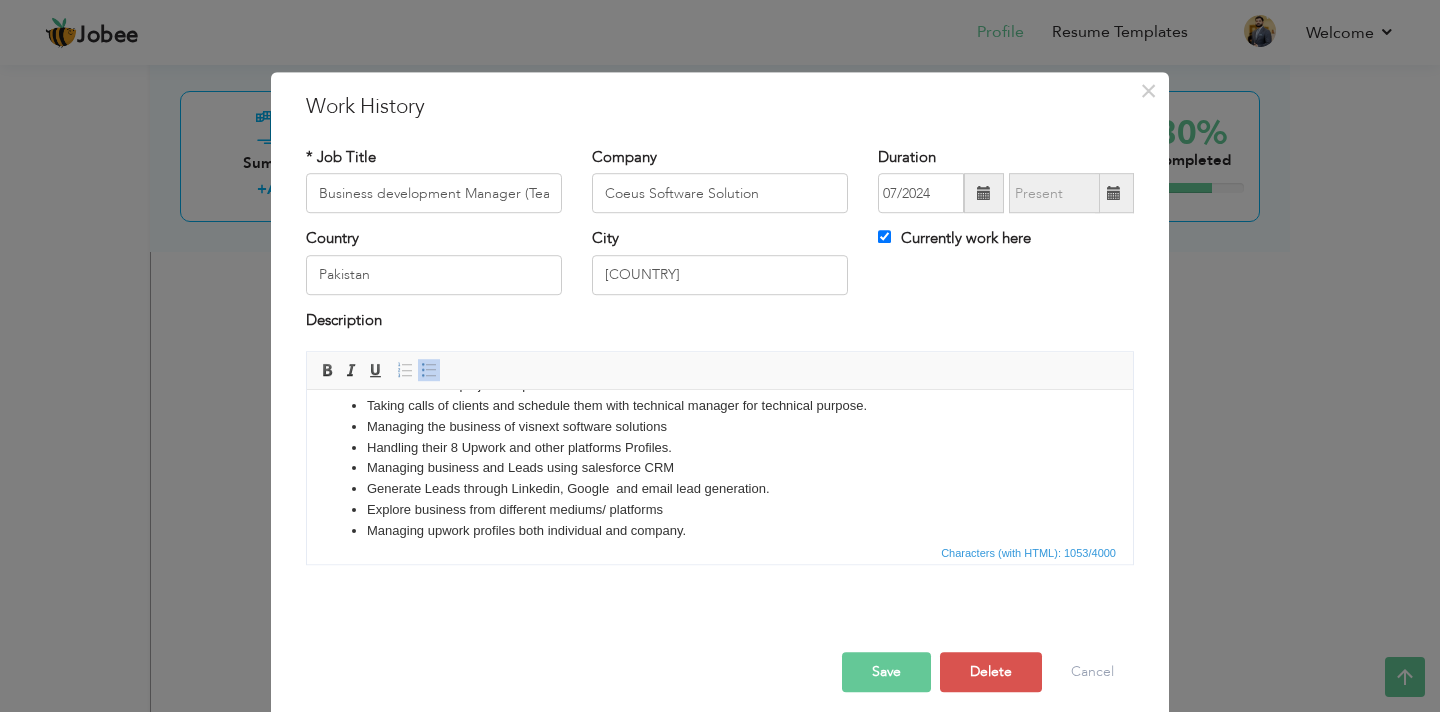 click on "Handling their 8 Upwork and other platforms Profiles." at bounding box center [720, 448] 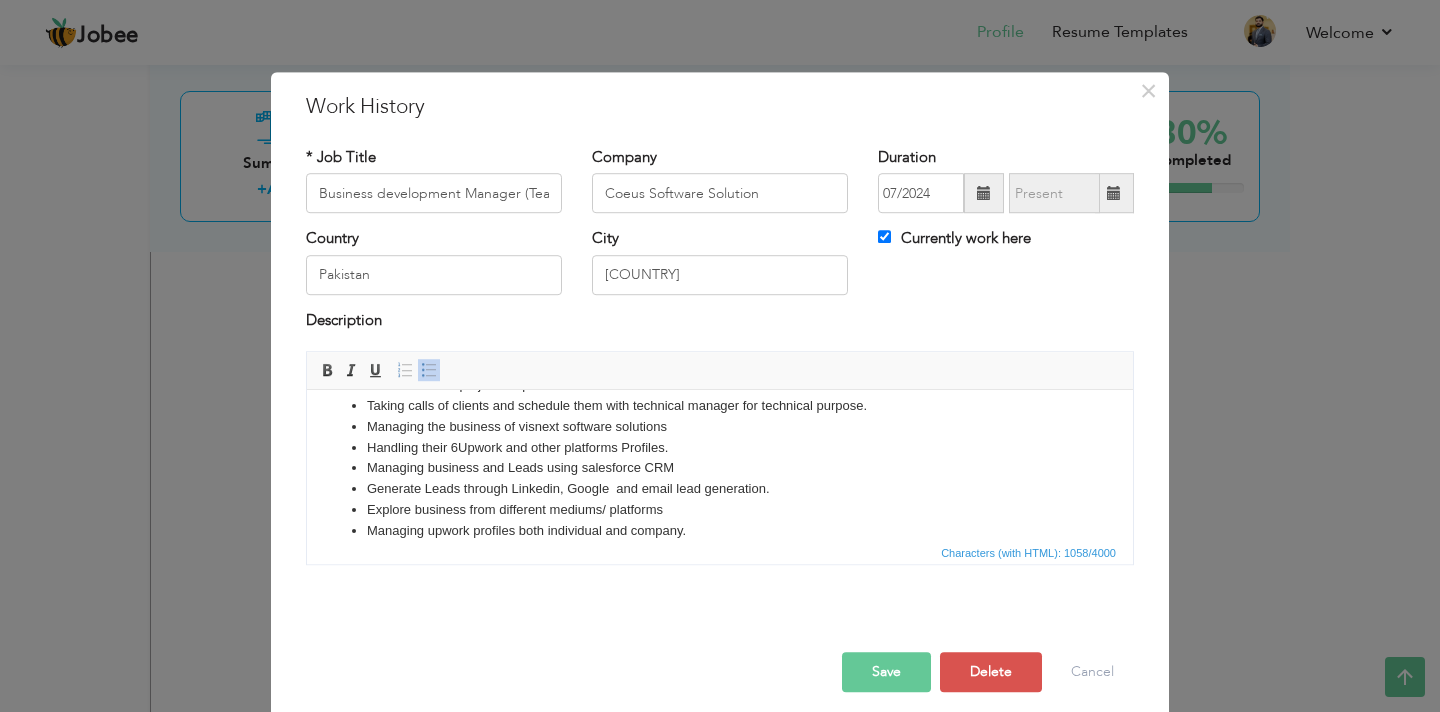 click on "Handling their 6 	Upwork and other platforms 	Profiles." at bounding box center [720, 448] 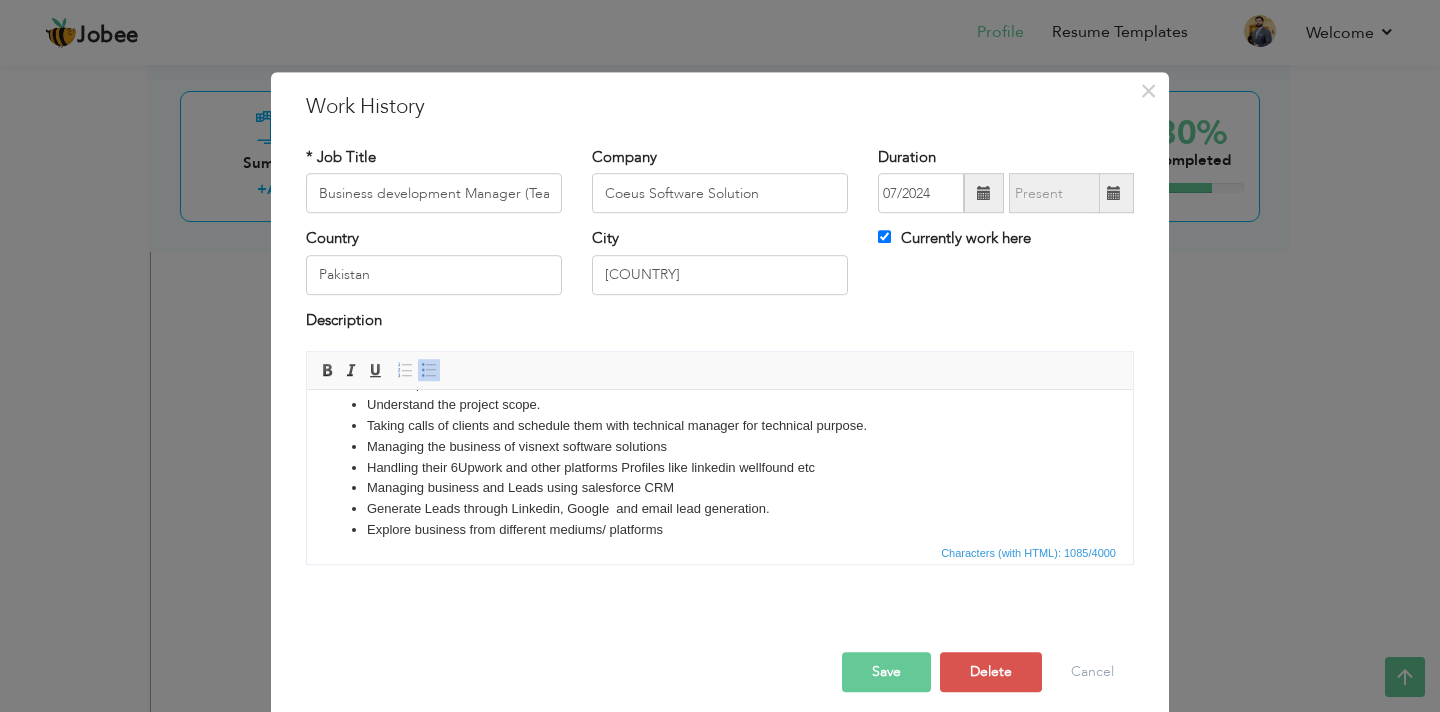 scroll, scrollTop: 83, scrollLeft: 0, axis: vertical 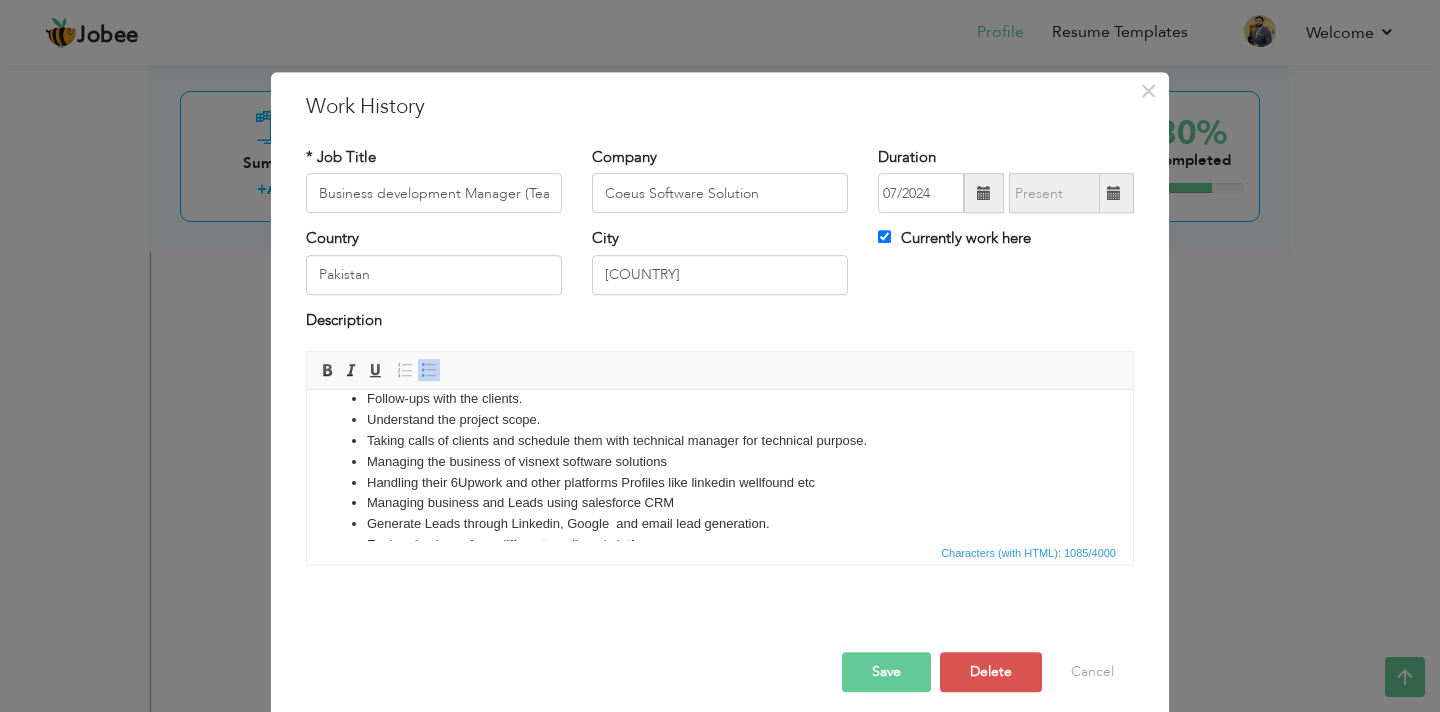 click on "Taking calls of clients and schedule them with technical manager for technical purpose." at bounding box center [720, 441] 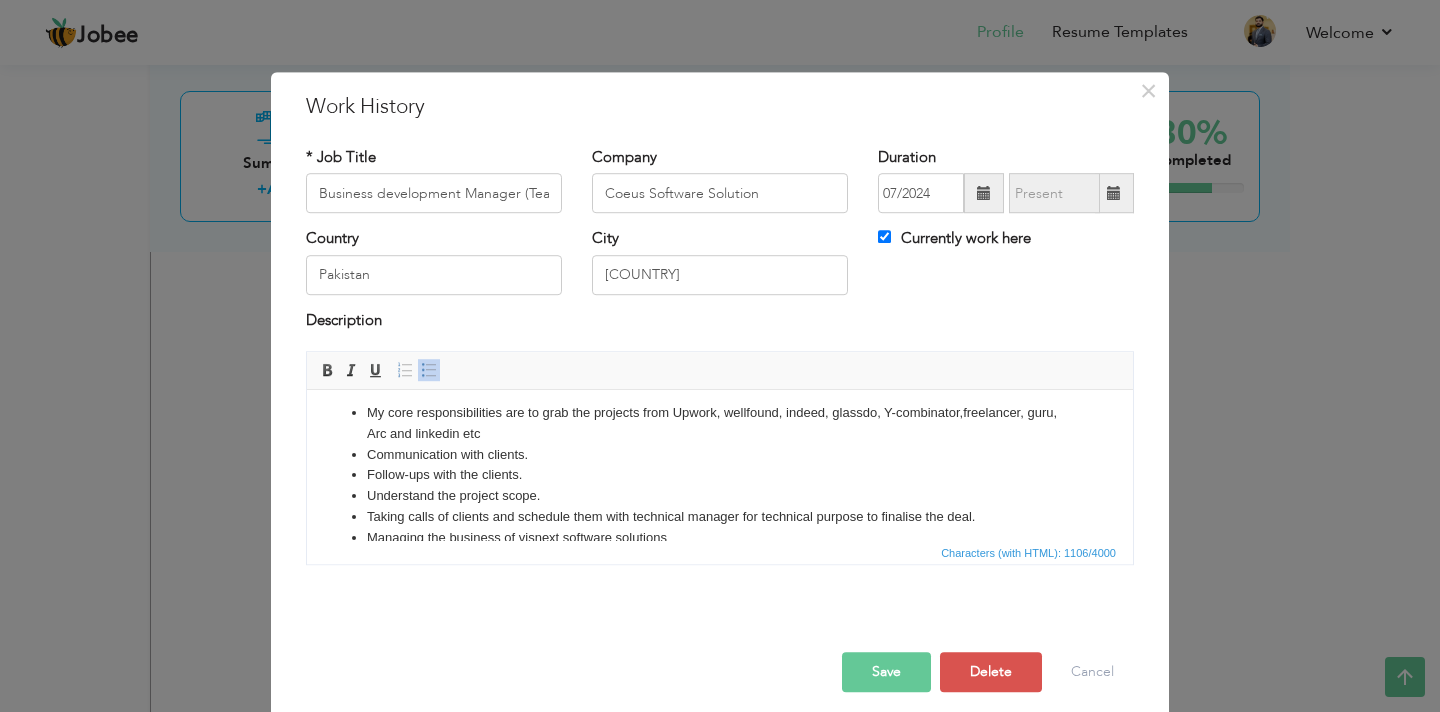 scroll, scrollTop: 5, scrollLeft: 0, axis: vertical 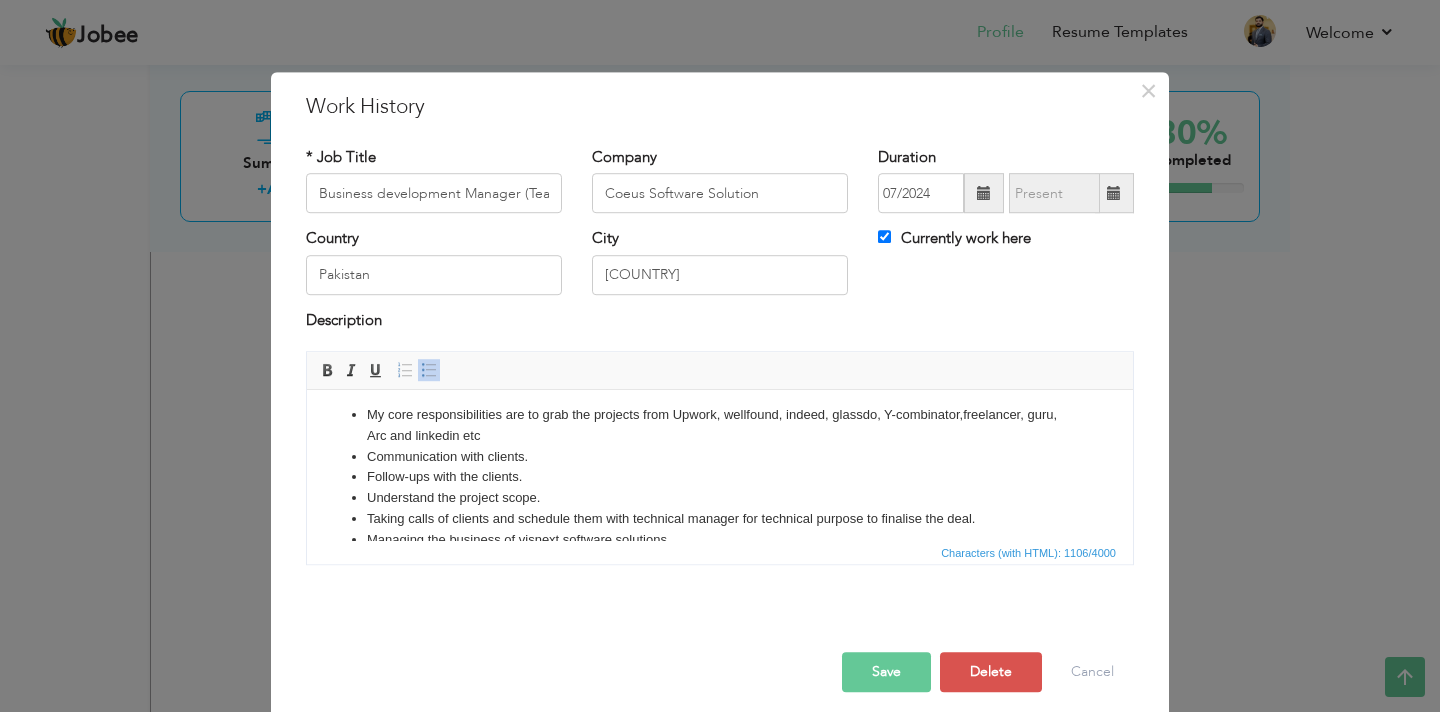 click on "Communication with clients." at bounding box center [720, 457] 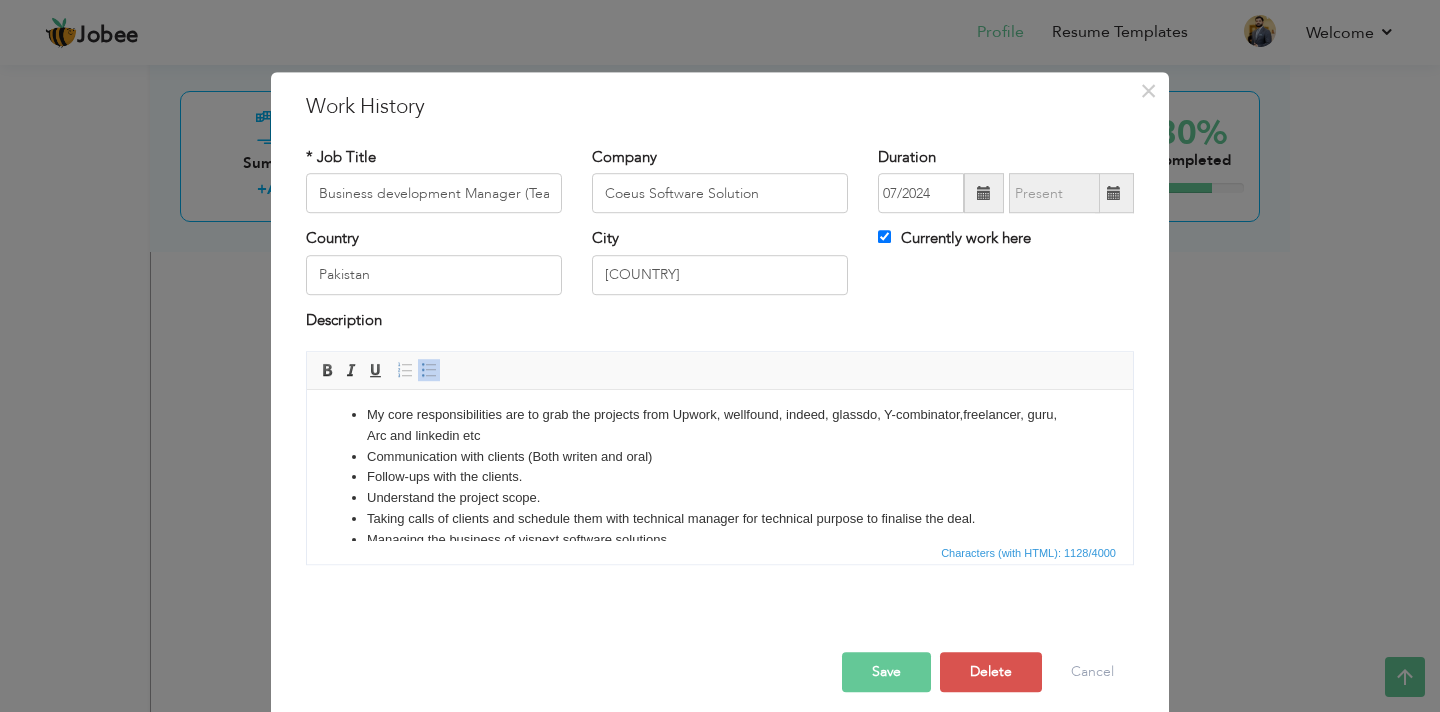 scroll, scrollTop: 0, scrollLeft: 0, axis: both 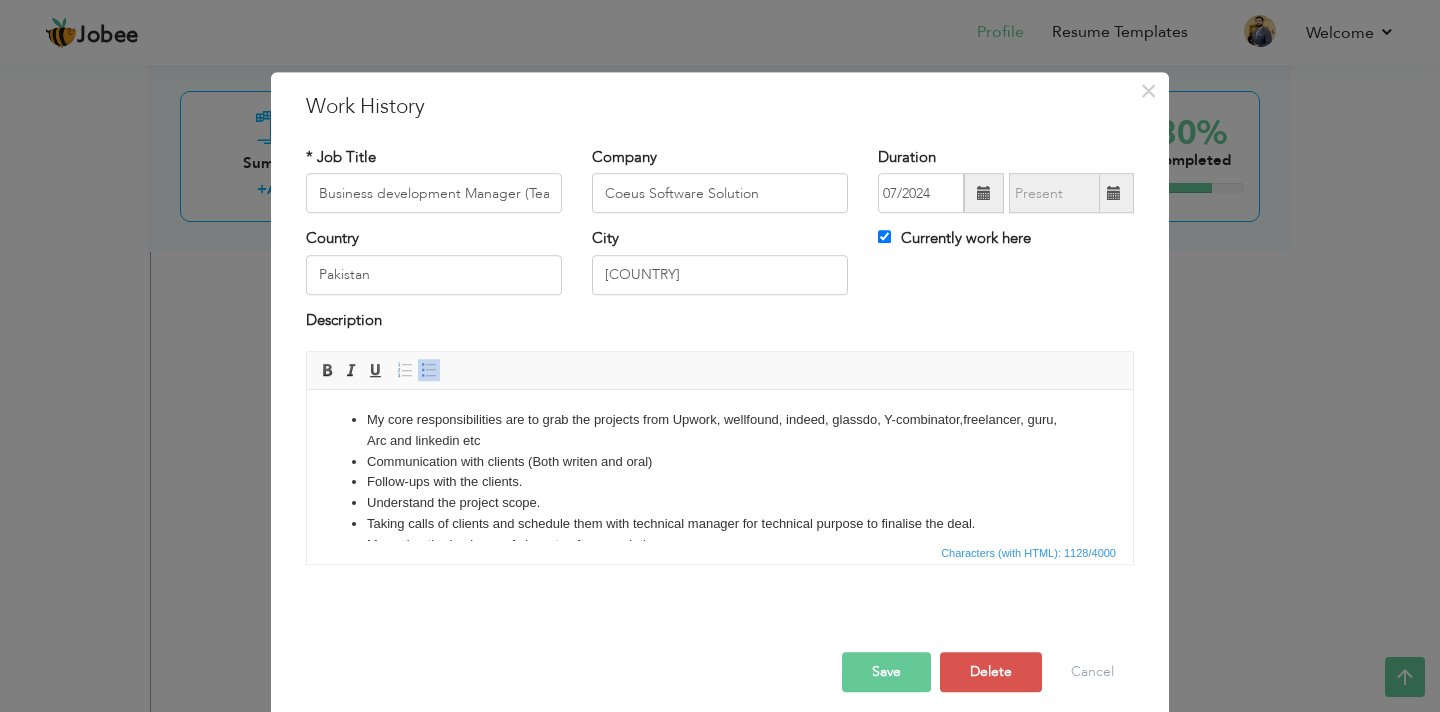 click on "My core responsibilities are to grab the projects from Upwork, wellfound, indeed, glassdo, Y-combinator,freelancer, guru, Arc and linkedin etc" at bounding box center [720, 431] 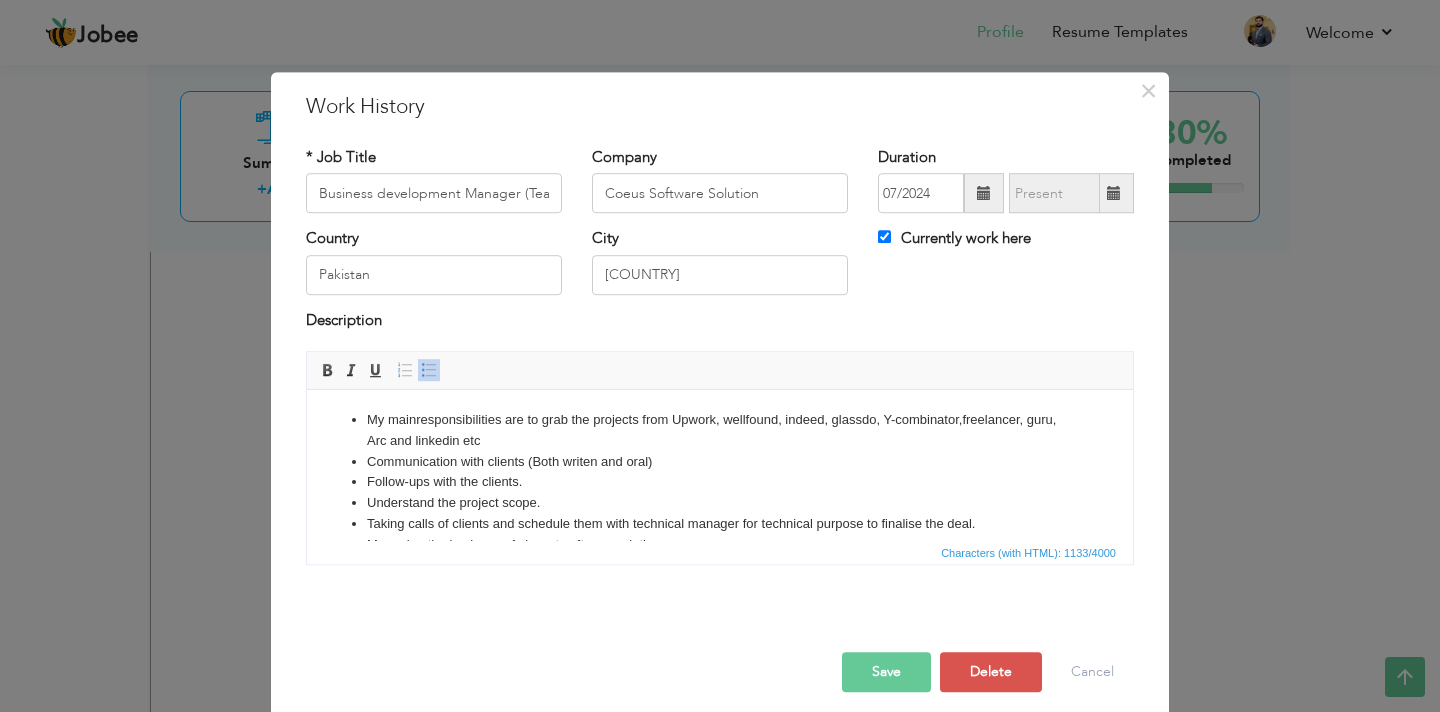 click on "My main 	responsibilities are to grab the projects from Upwork, wellfound, indeed, glassdo, Y-combinator,freelancer, guru, Arc and linkedin etc" at bounding box center [720, 431] 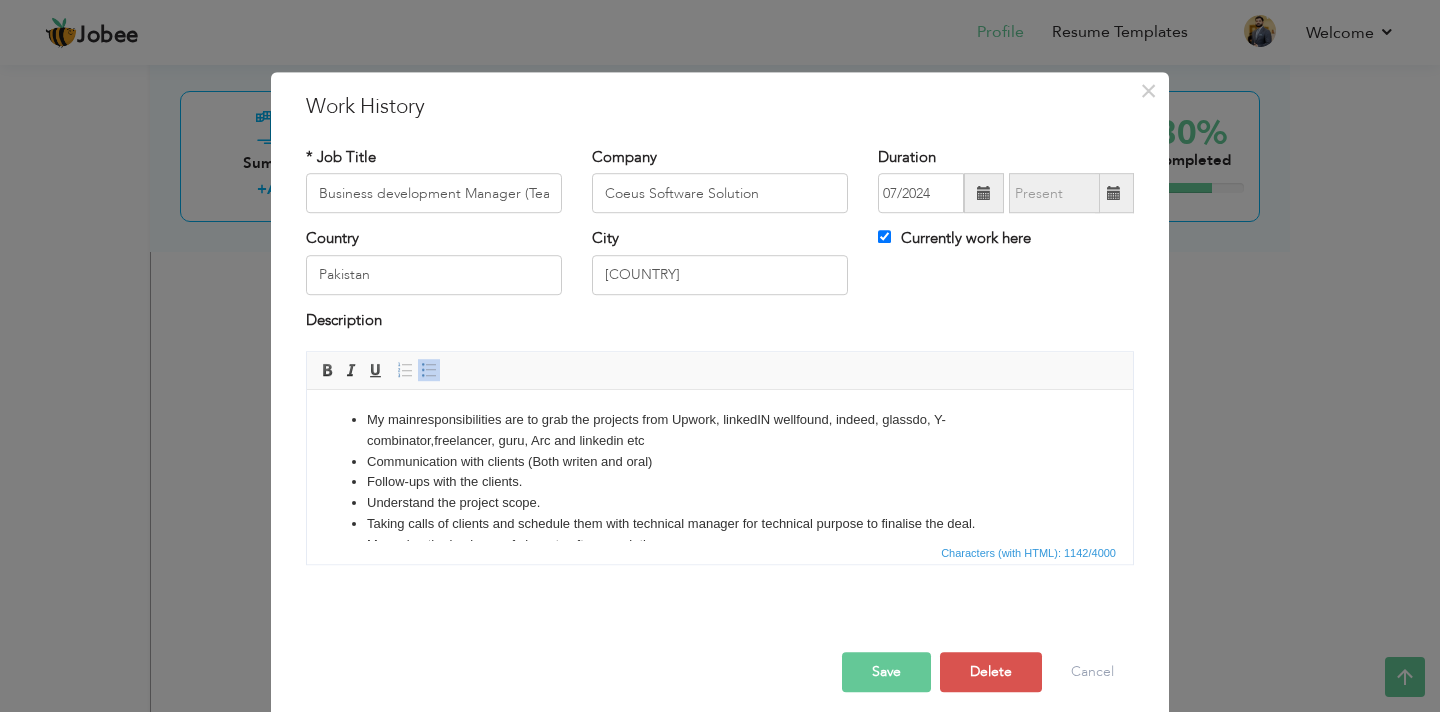 click on "My main 	responsibilities are to grab the projects from Upwork, linkedIN wellfound, indeed, glassdo, Y-combinator,freelancer, guru, Arc and linkedin etc" at bounding box center (720, 431) 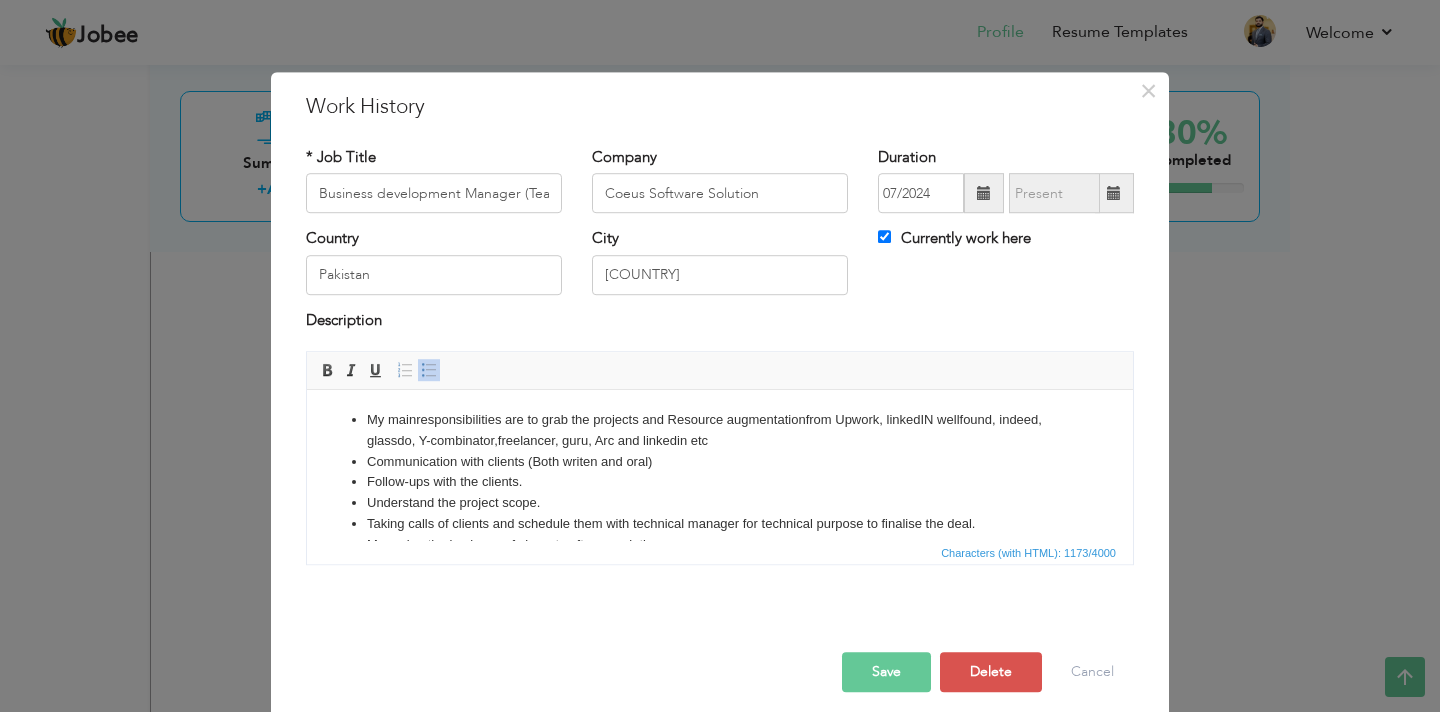 click on "Save" at bounding box center (886, 672) 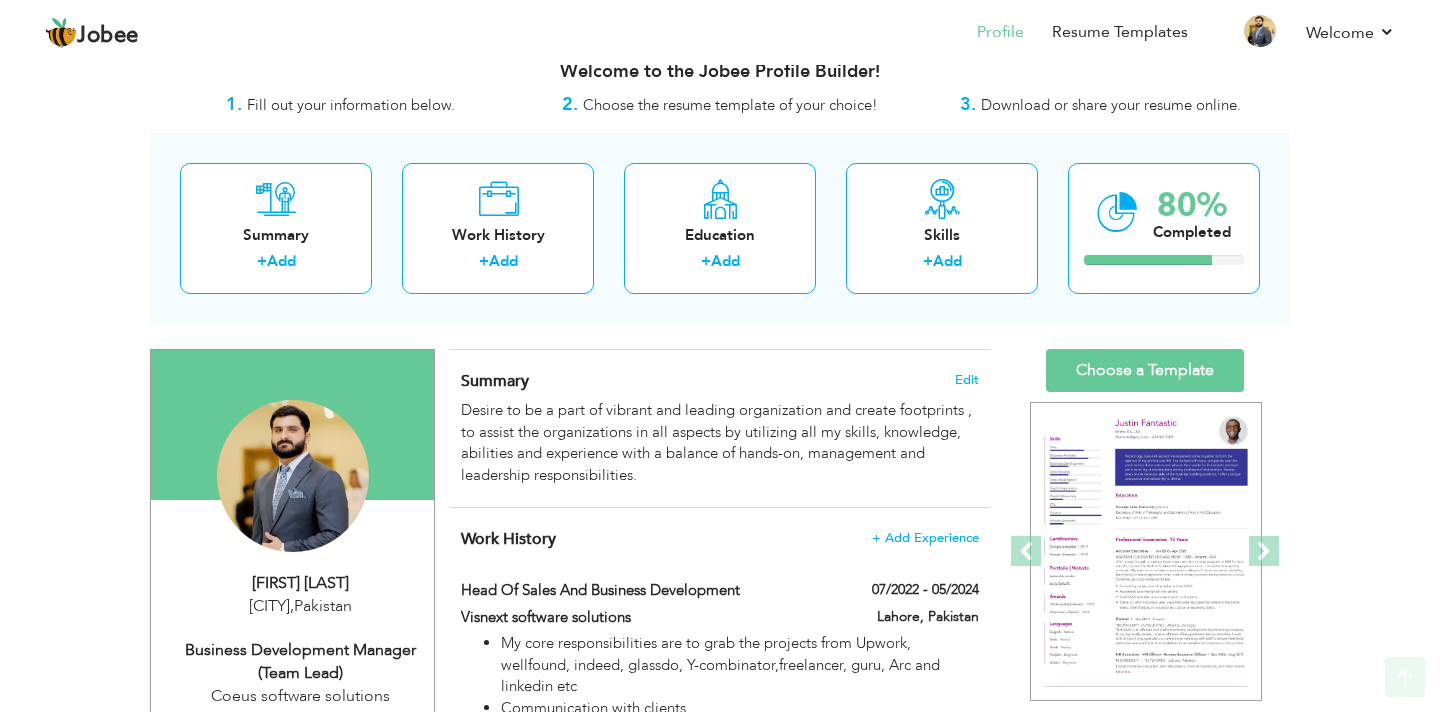 scroll, scrollTop: 25, scrollLeft: 0, axis: vertical 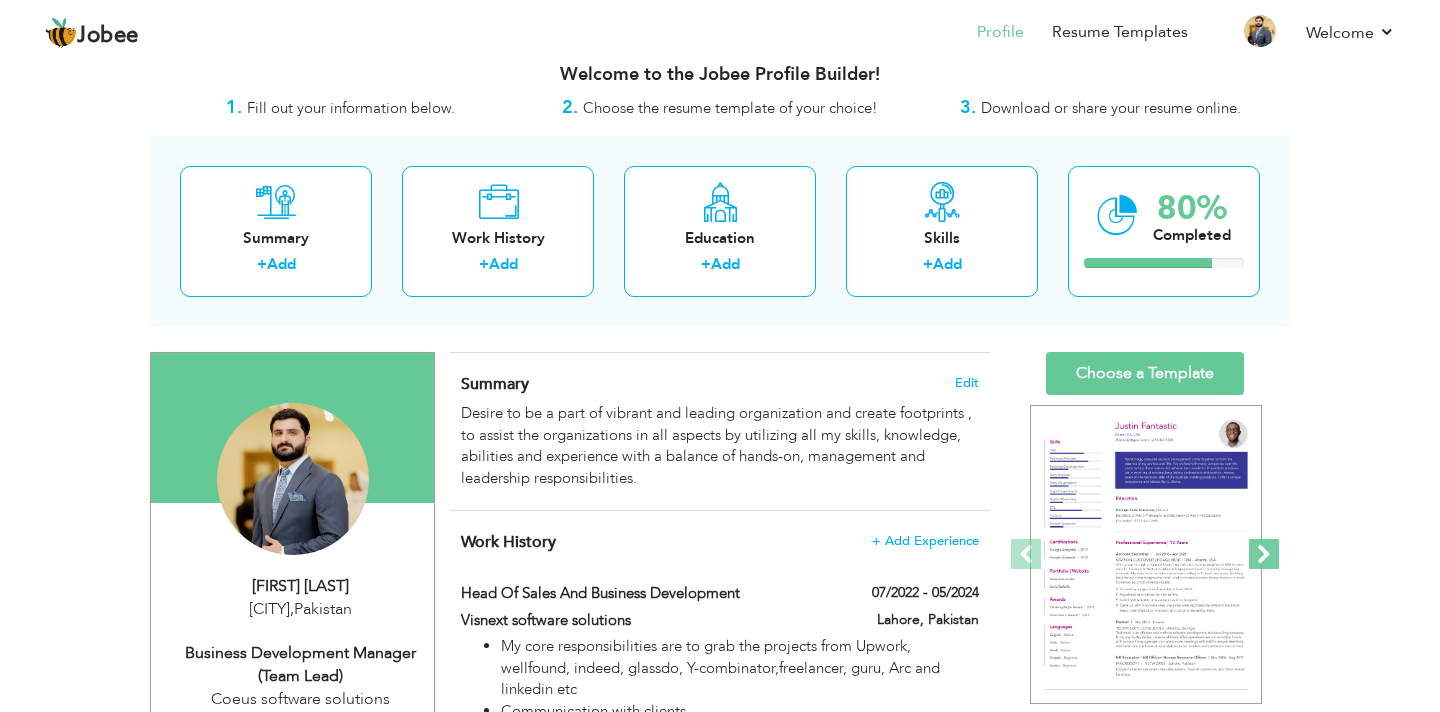 click at bounding box center [1264, 554] 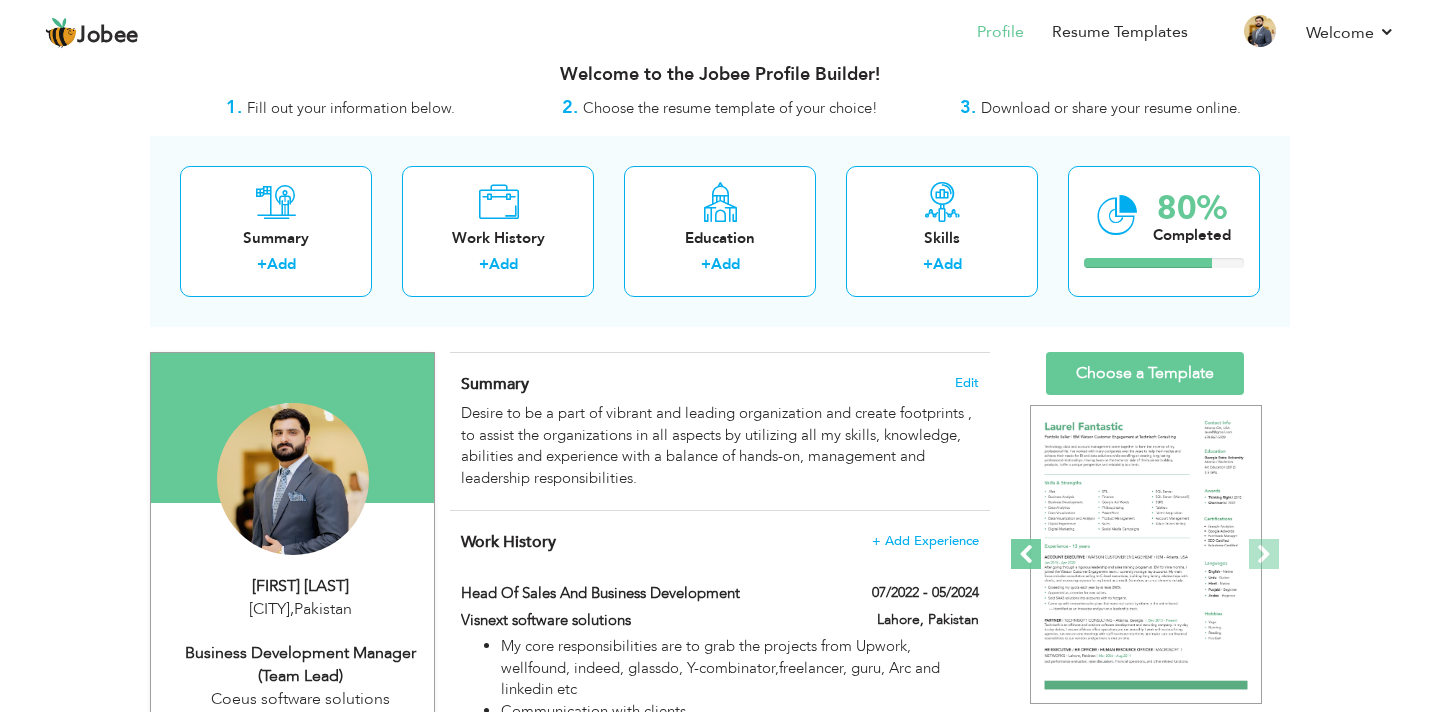 click at bounding box center (1026, 554) 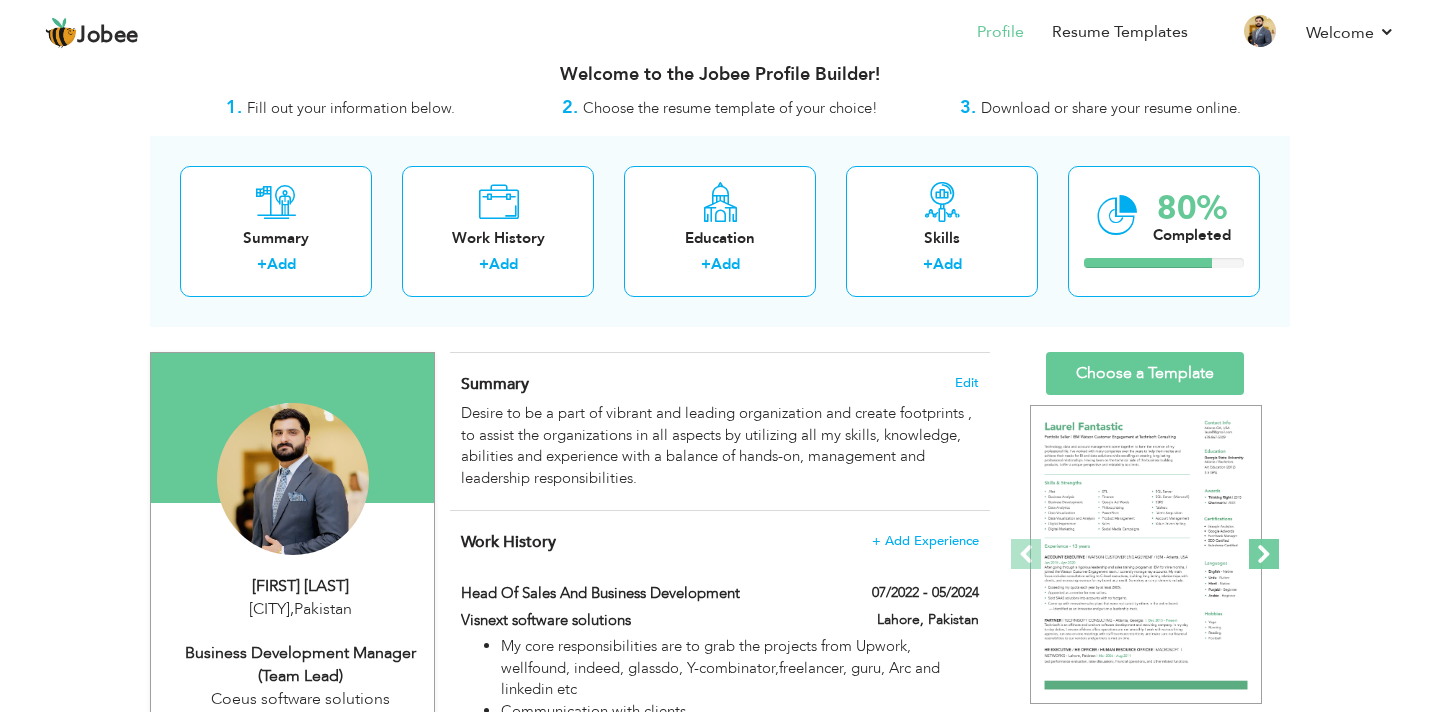 click at bounding box center (1264, 554) 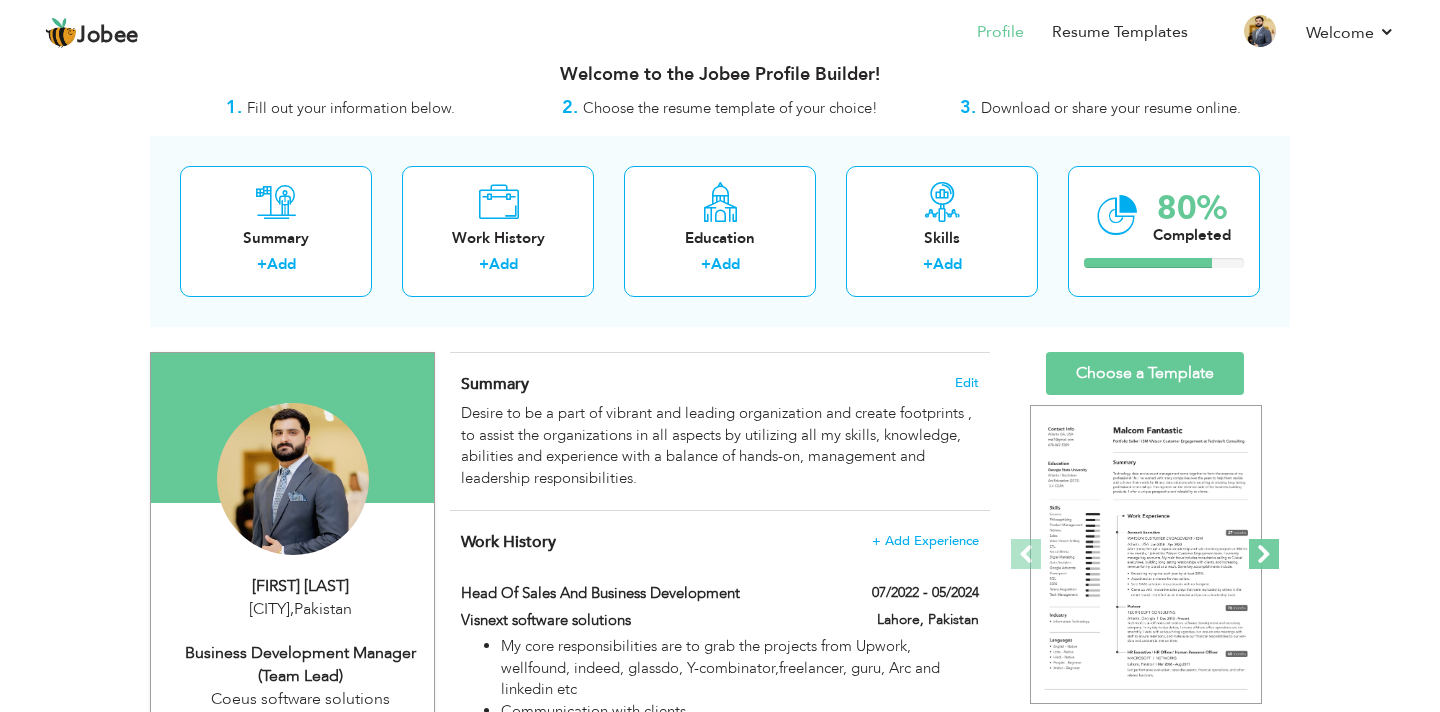 click at bounding box center [1264, 554] 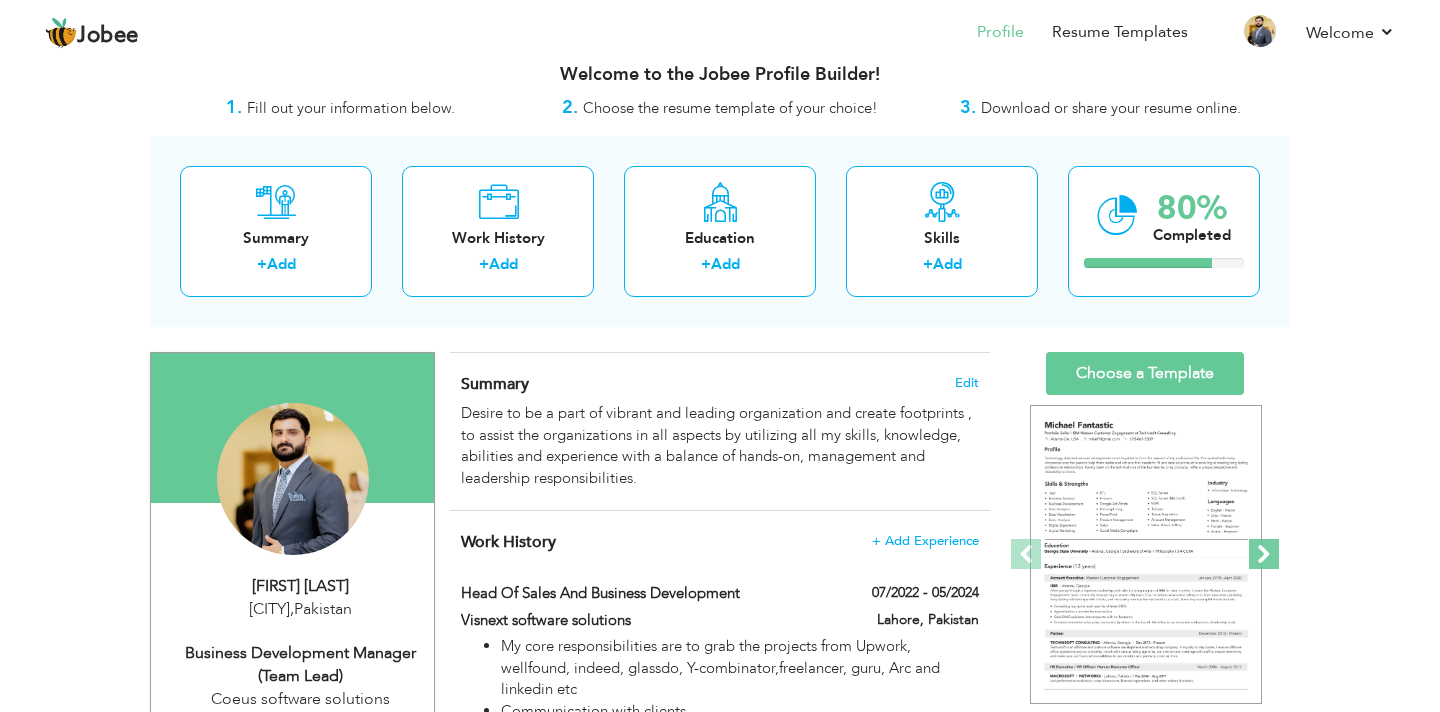 click at bounding box center (1264, 554) 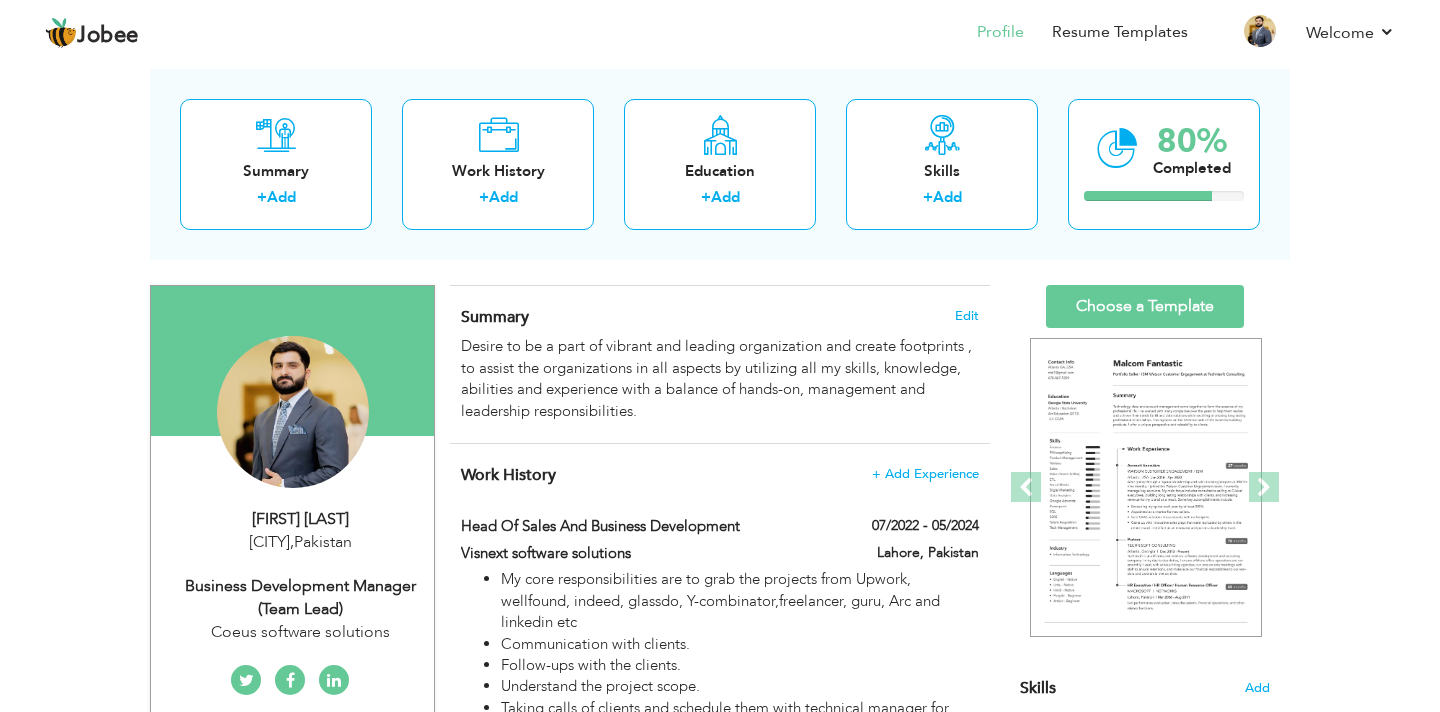 scroll, scrollTop: 95, scrollLeft: 0, axis: vertical 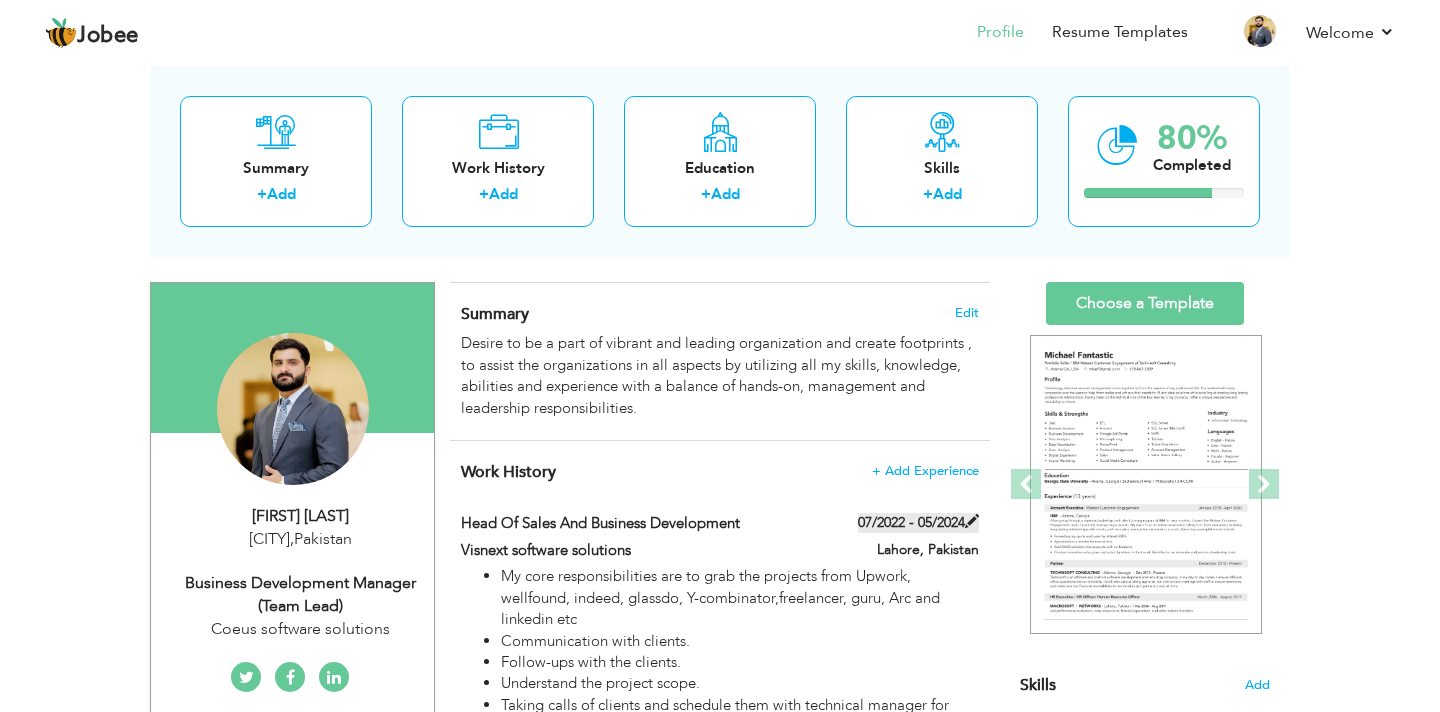 click at bounding box center (972, 521) 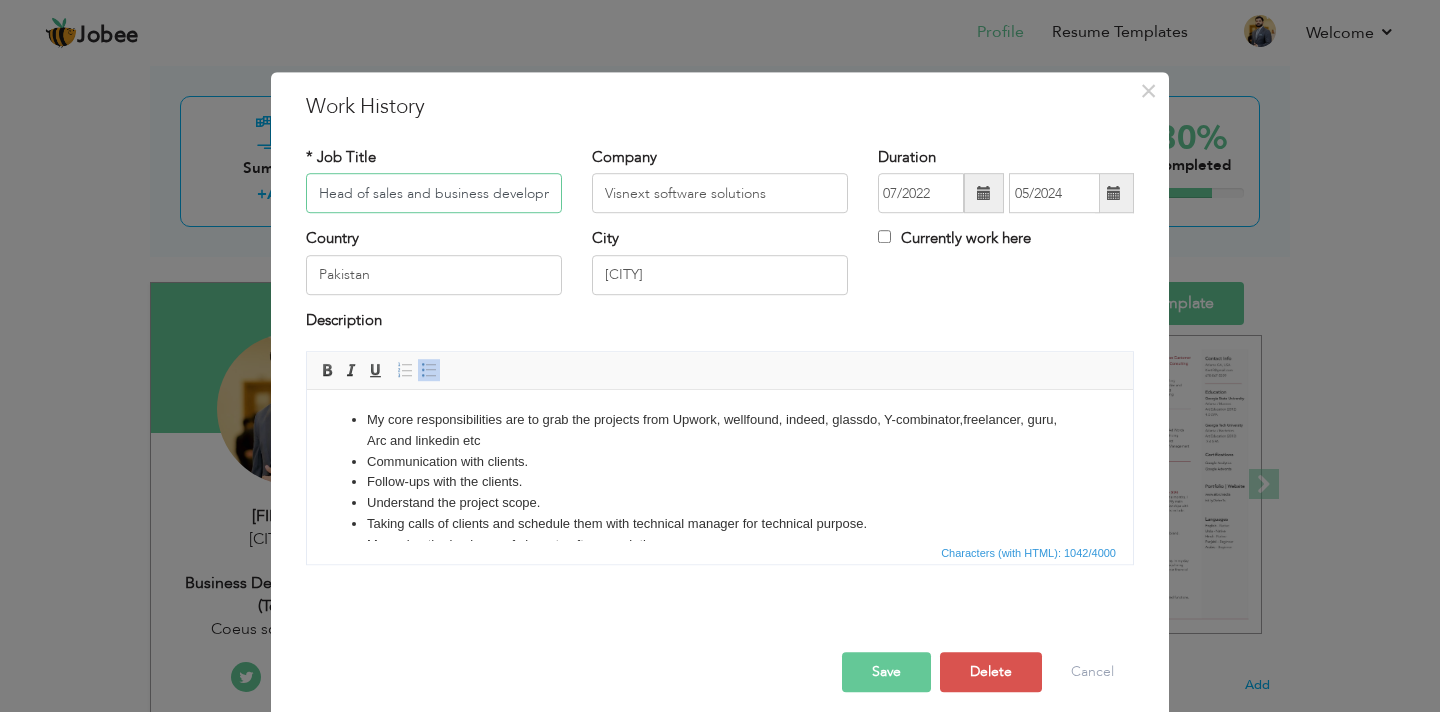 scroll, scrollTop: 0, scrollLeft: 24, axis: horizontal 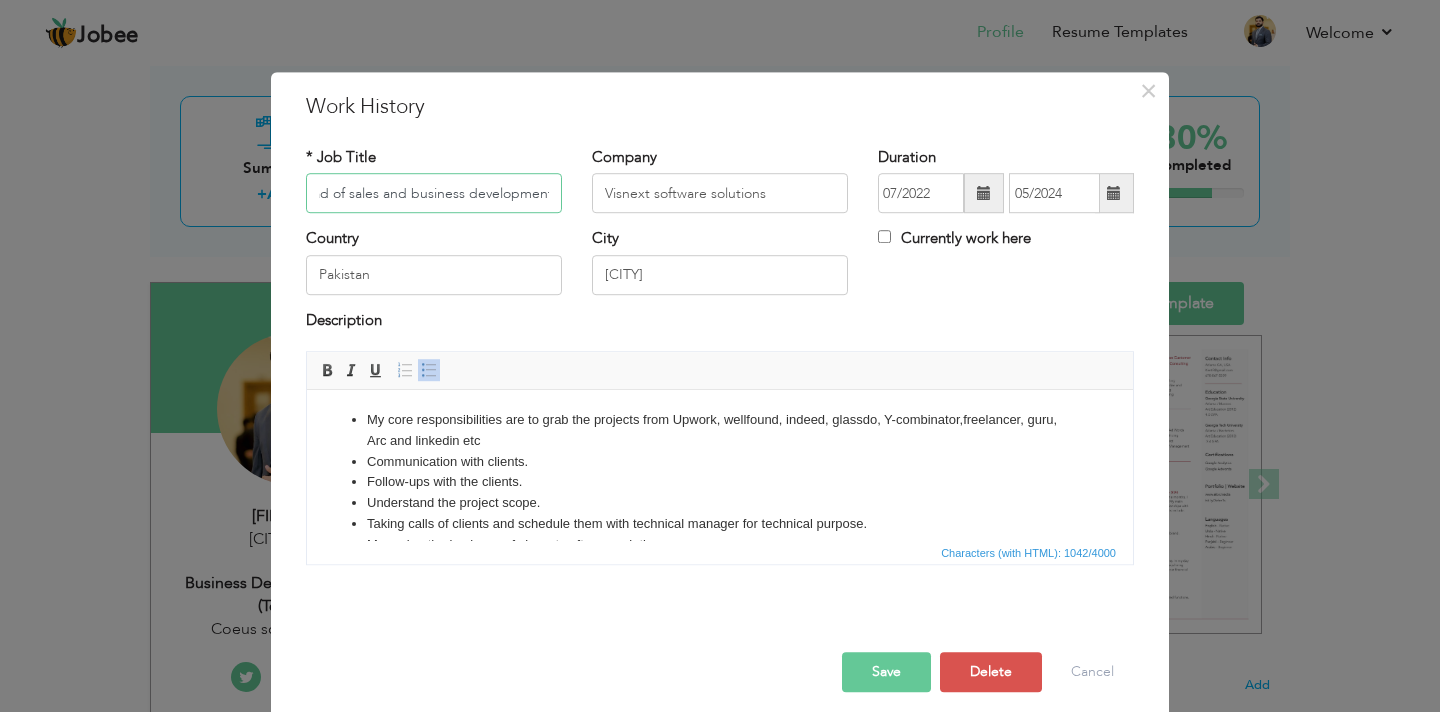 click on "Head of sales and business development" at bounding box center (434, 194) 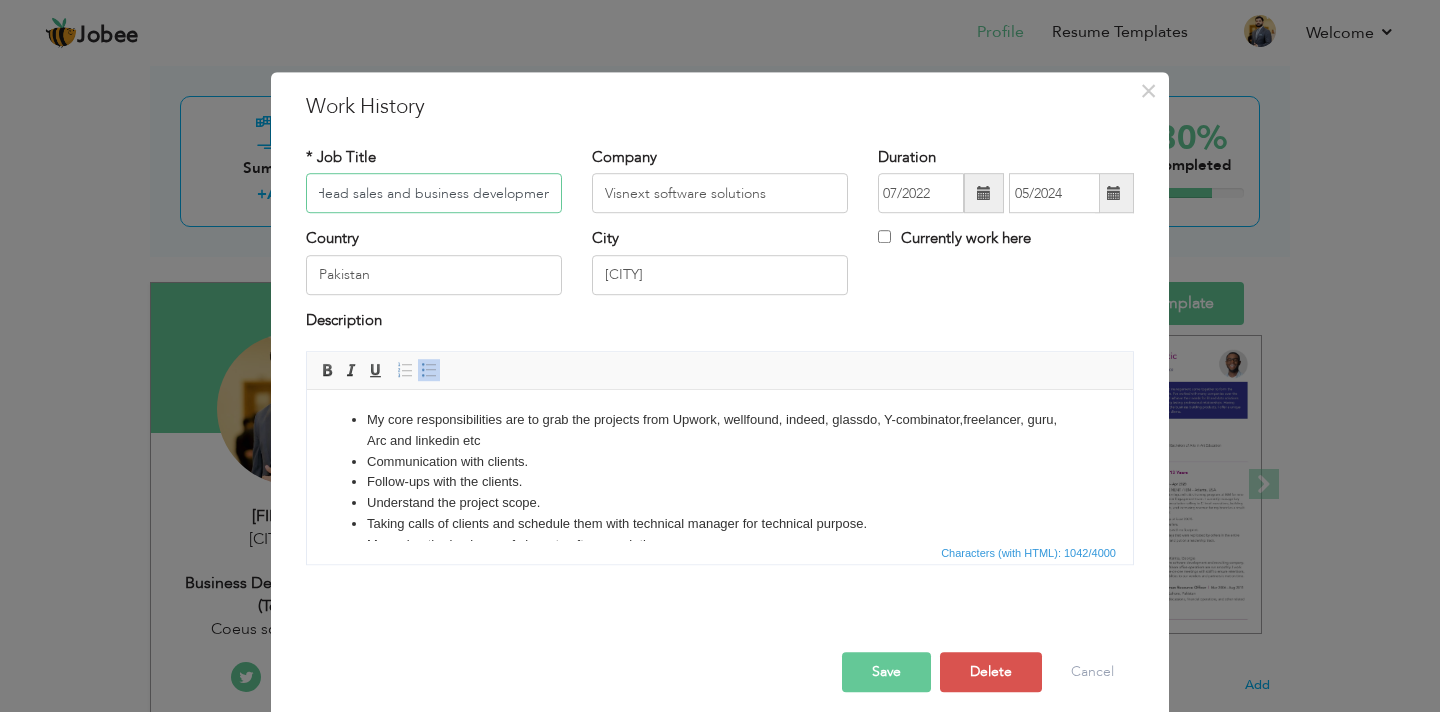 scroll, scrollTop: 0, scrollLeft: 0, axis: both 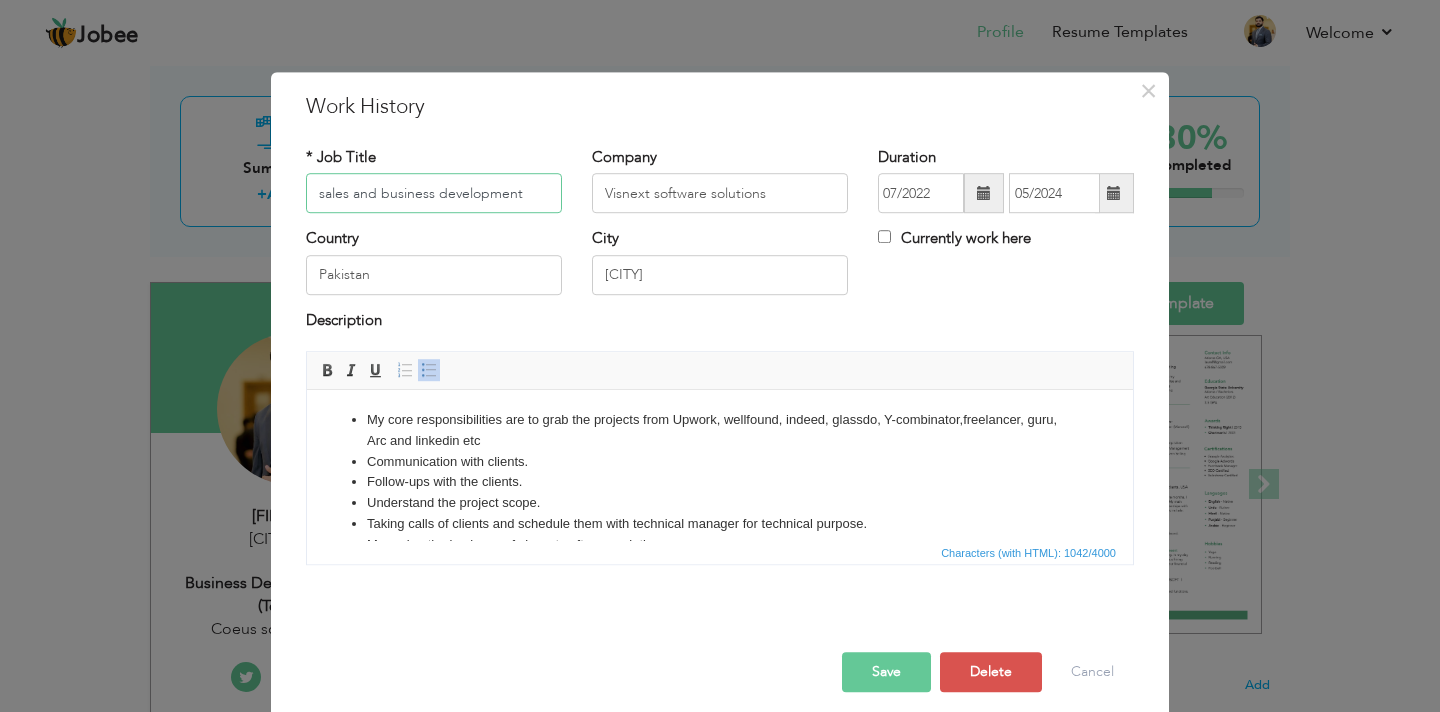 click on "sales and business development" at bounding box center (434, 194) 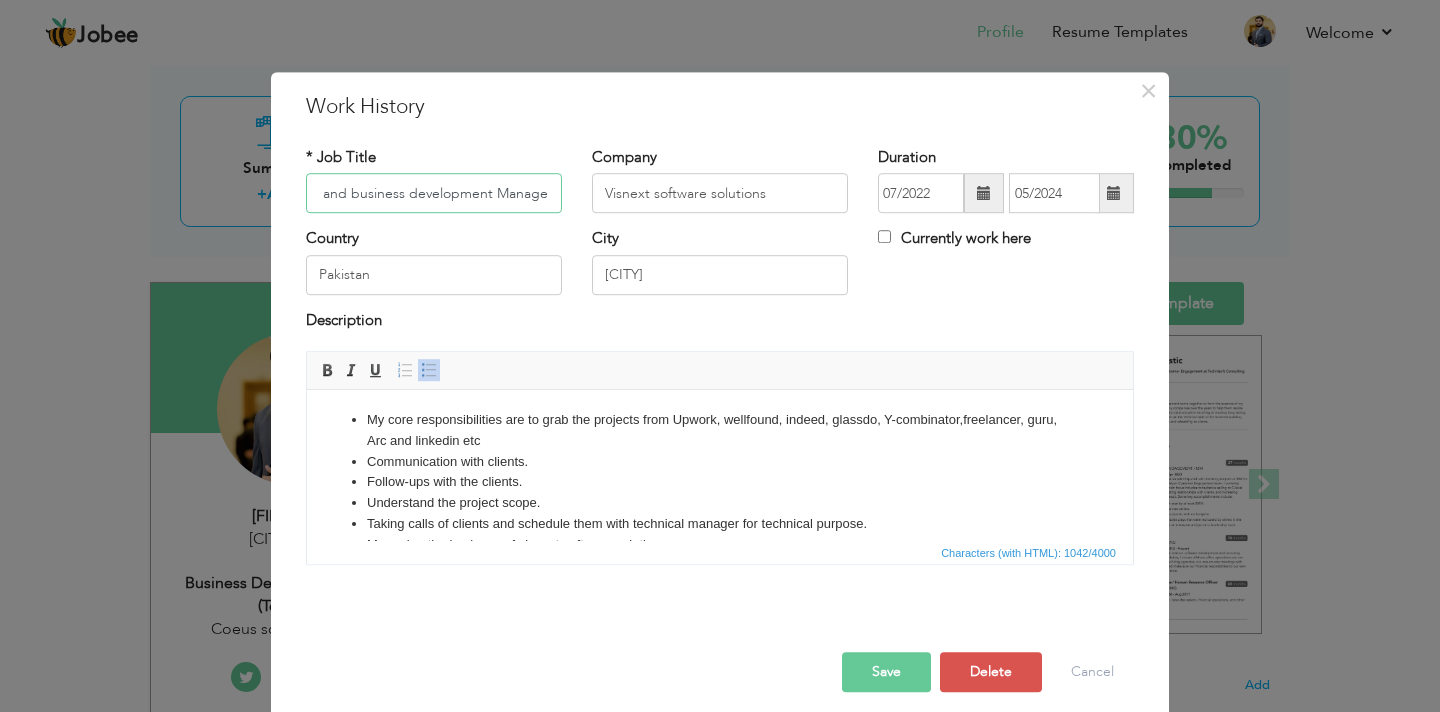 scroll, scrollTop: 0, scrollLeft: 0, axis: both 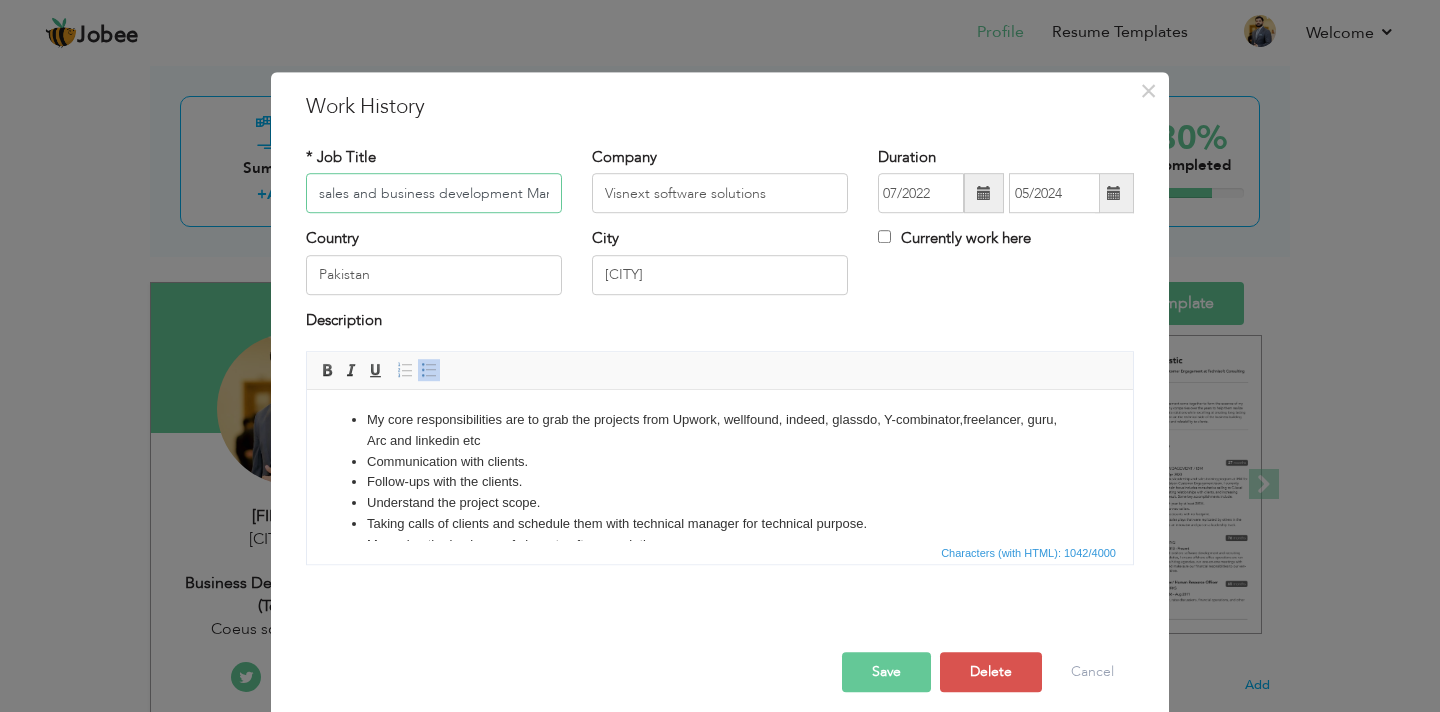 click on "sales and business development Manager" at bounding box center [434, 194] 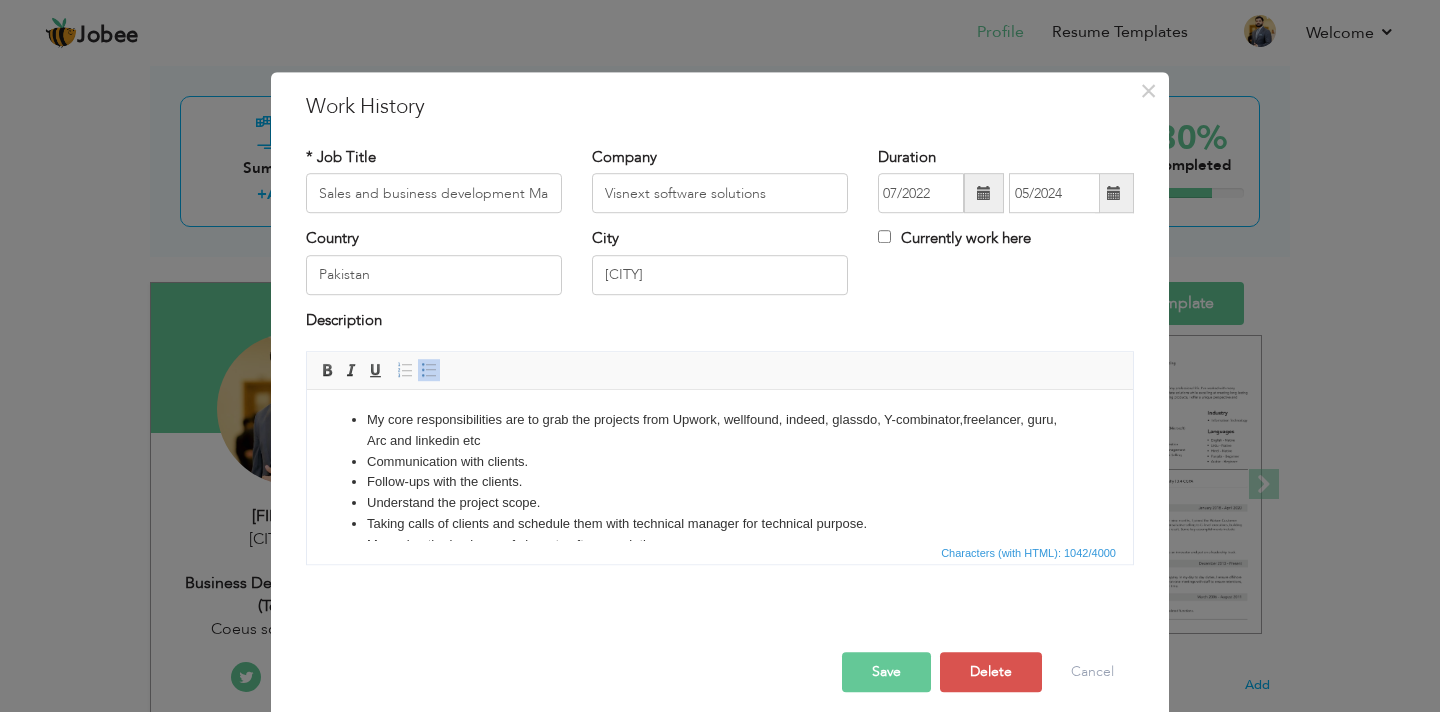 click on "Save" at bounding box center [886, 672] 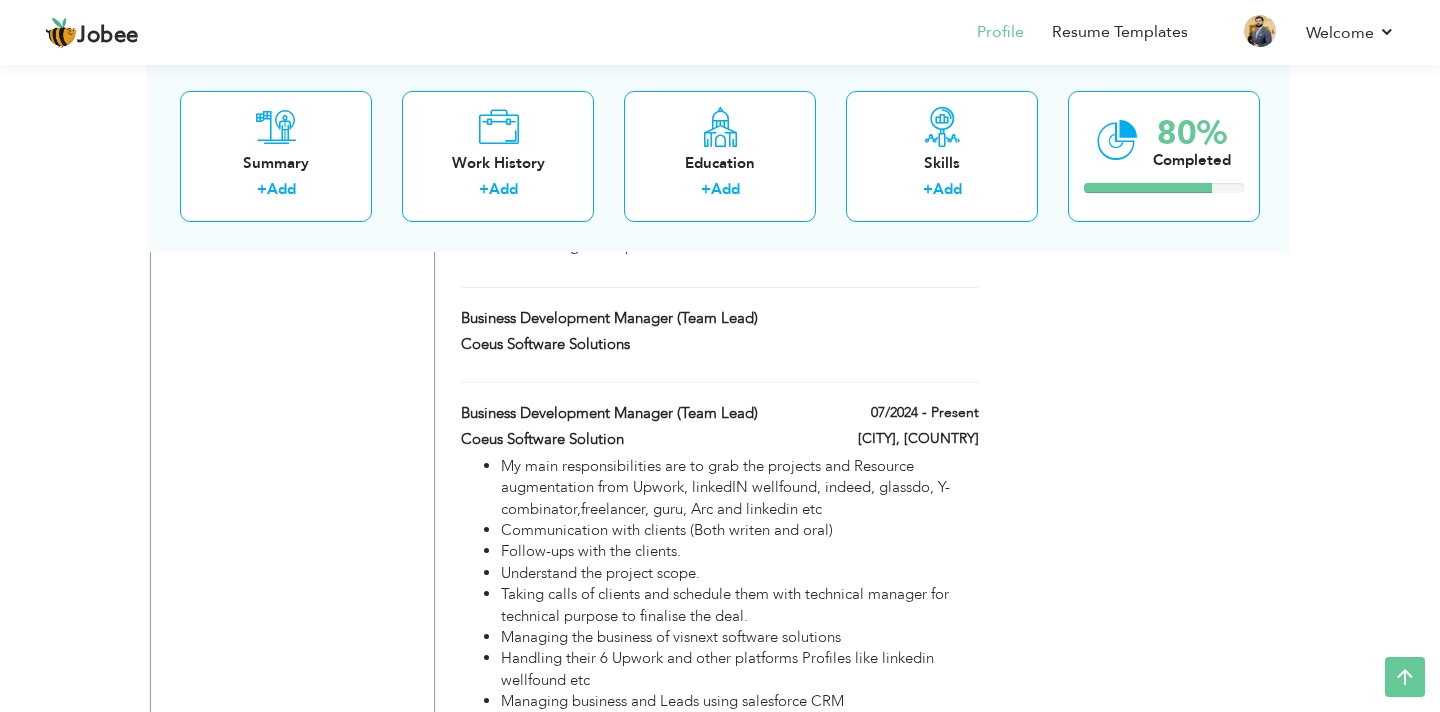 scroll, scrollTop: 2273, scrollLeft: 0, axis: vertical 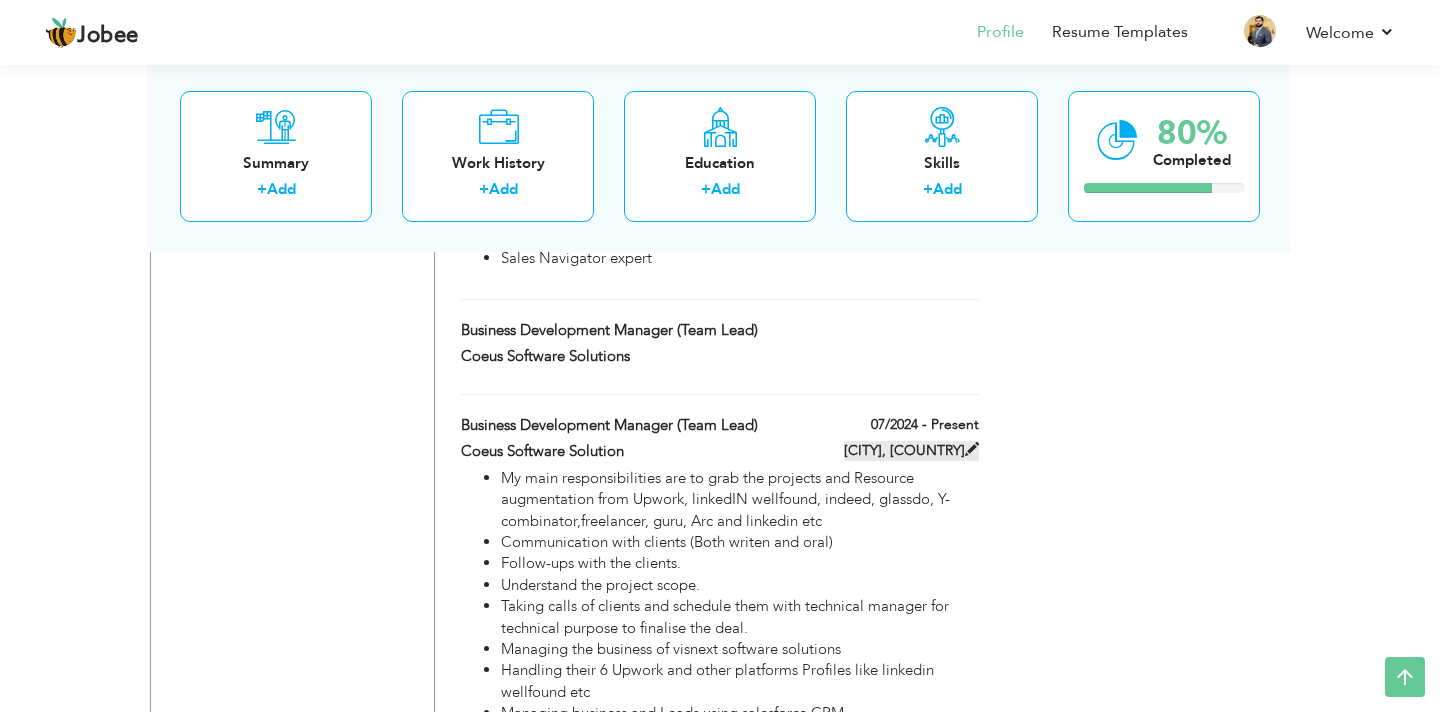 click at bounding box center [972, 449] 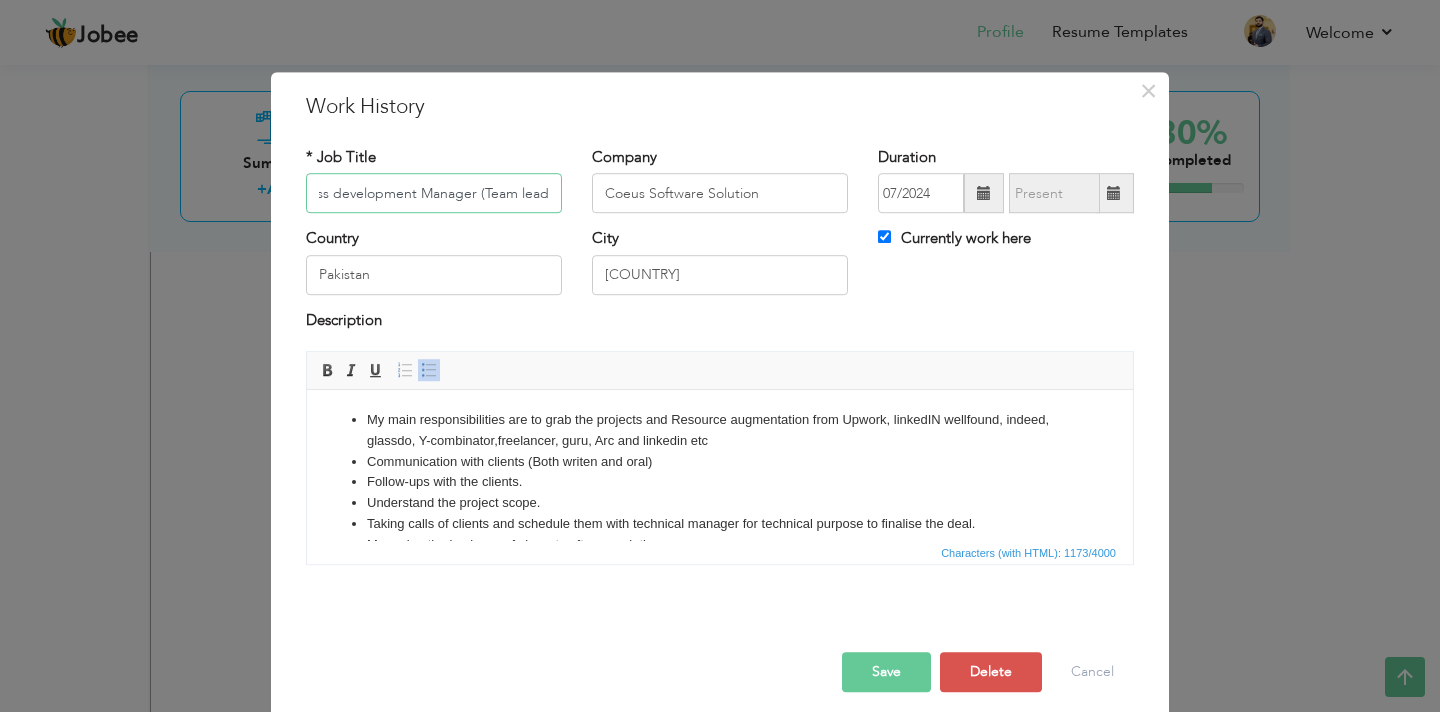 scroll, scrollTop: 0, scrollLeft: 0, axis: both 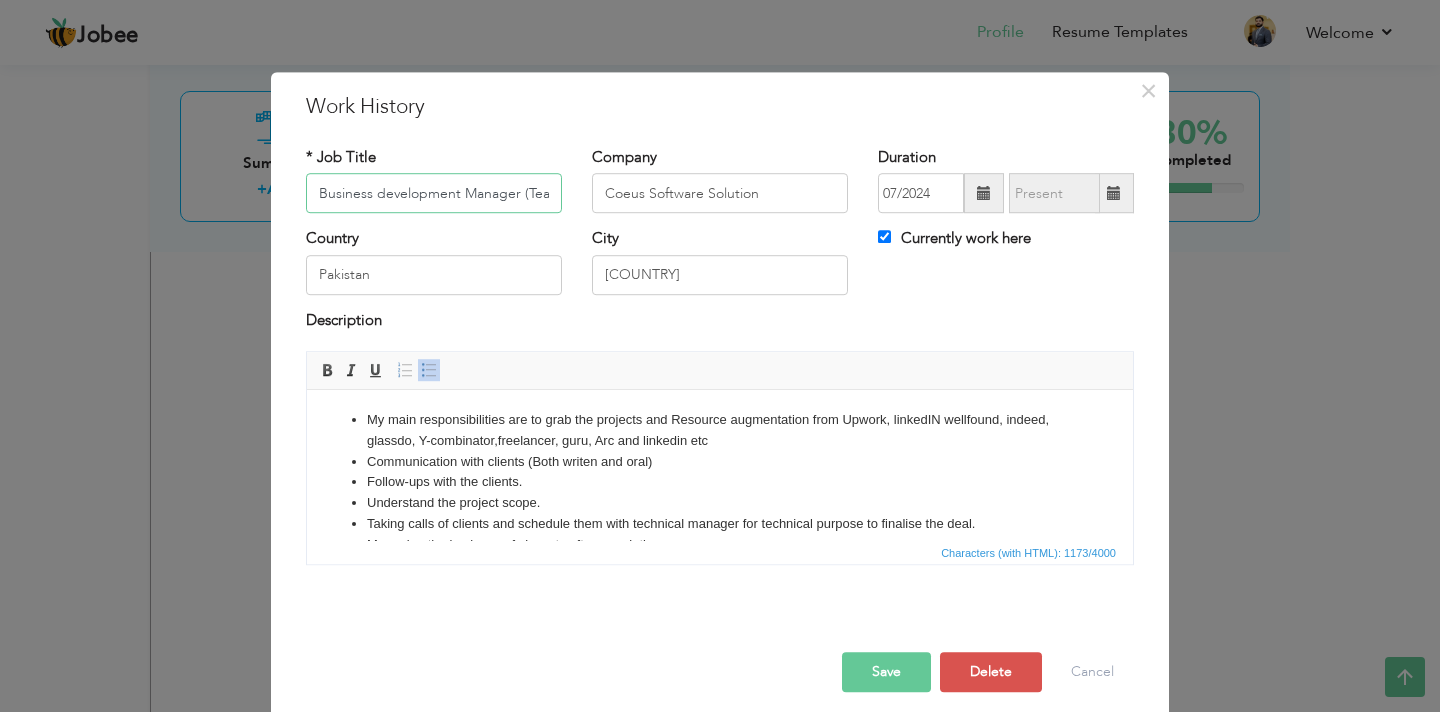 click on "Business development Manager (Team lead)" at bounding box center (434, 194) 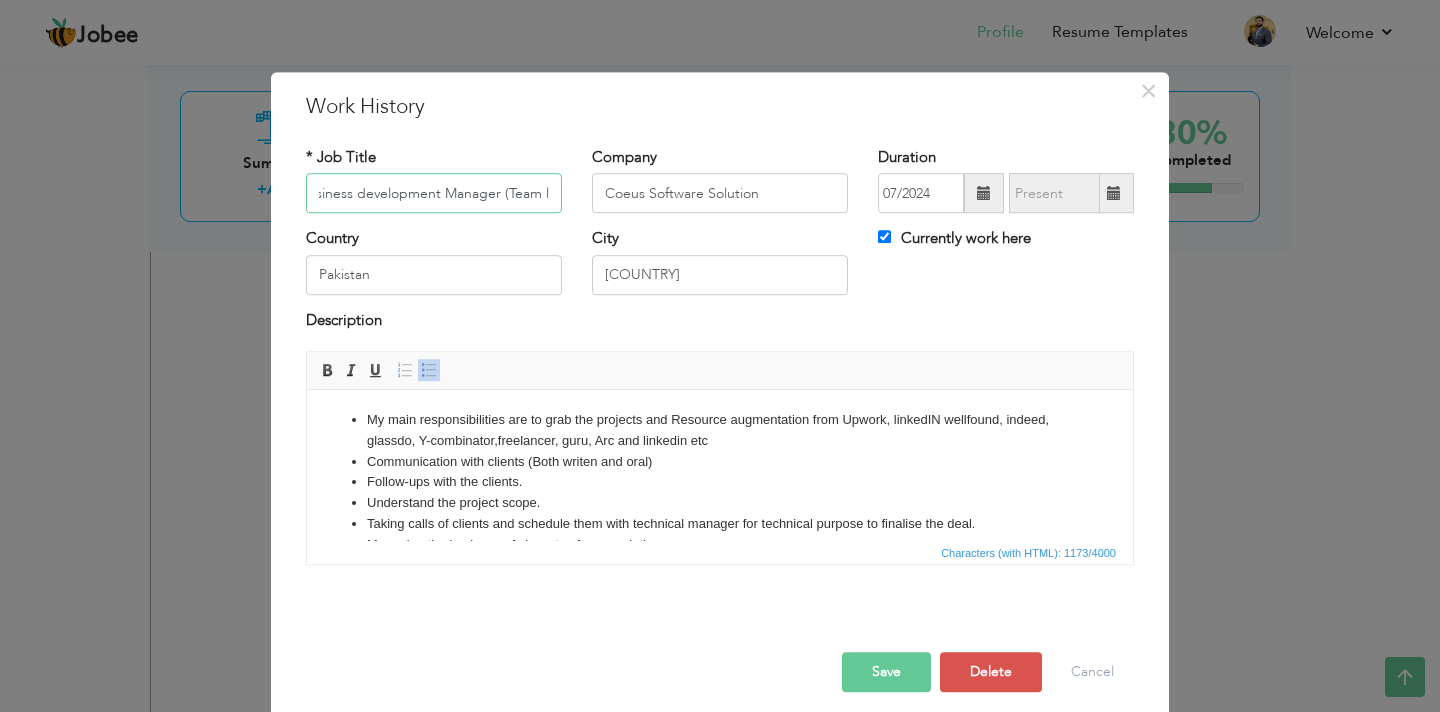scroll, scrollTop: 0, scrollLeft: 41, axis: horizontal 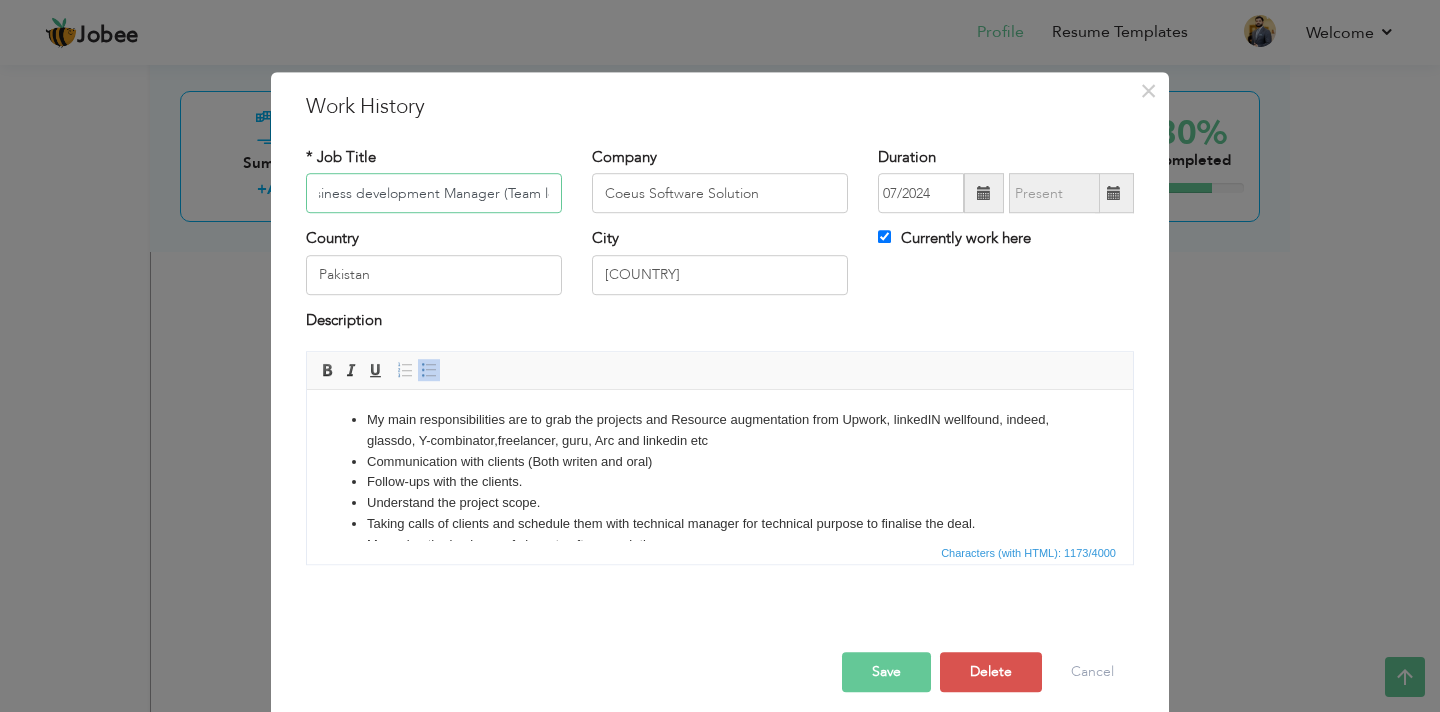 click on "Sr. Business development Manager (Team lead)" at bounding box center [434, 194] 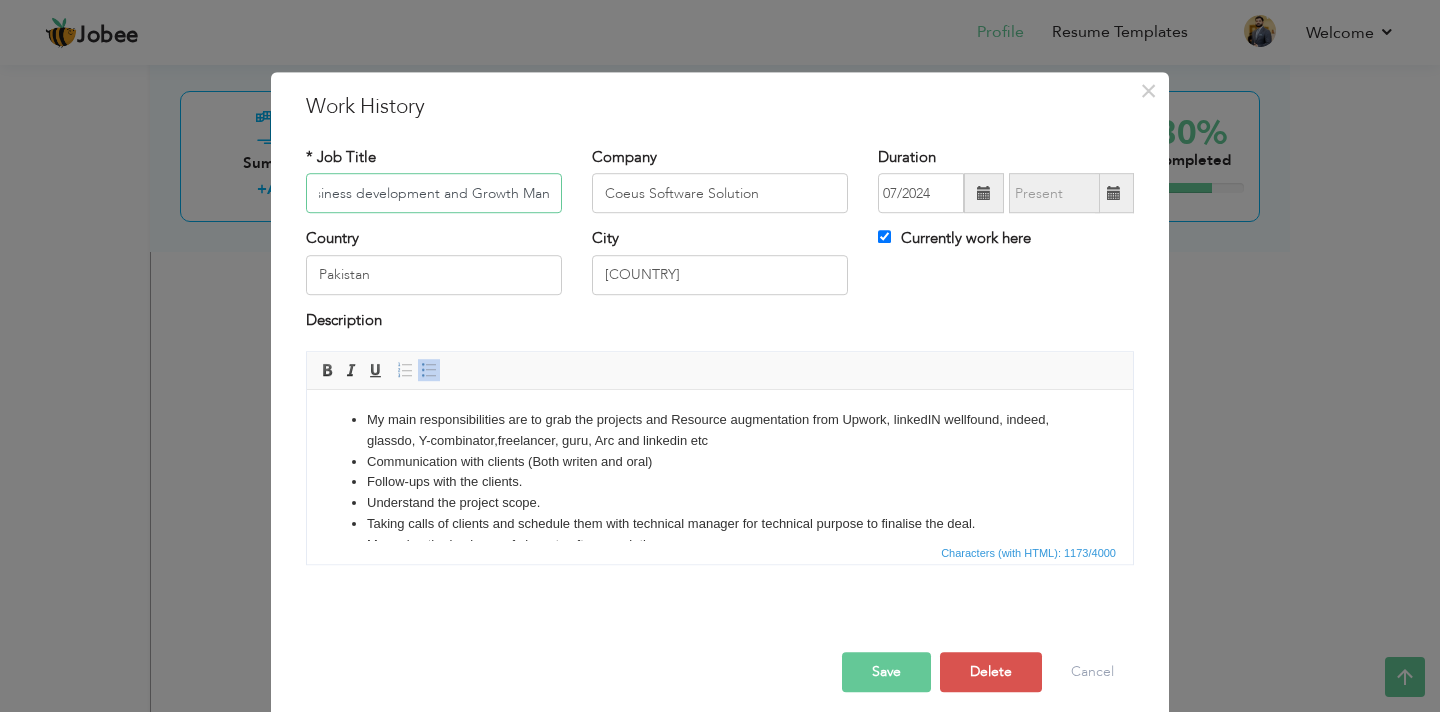 scroll, scrollTop: 0, scrollLeft: 139, axis: horizontal 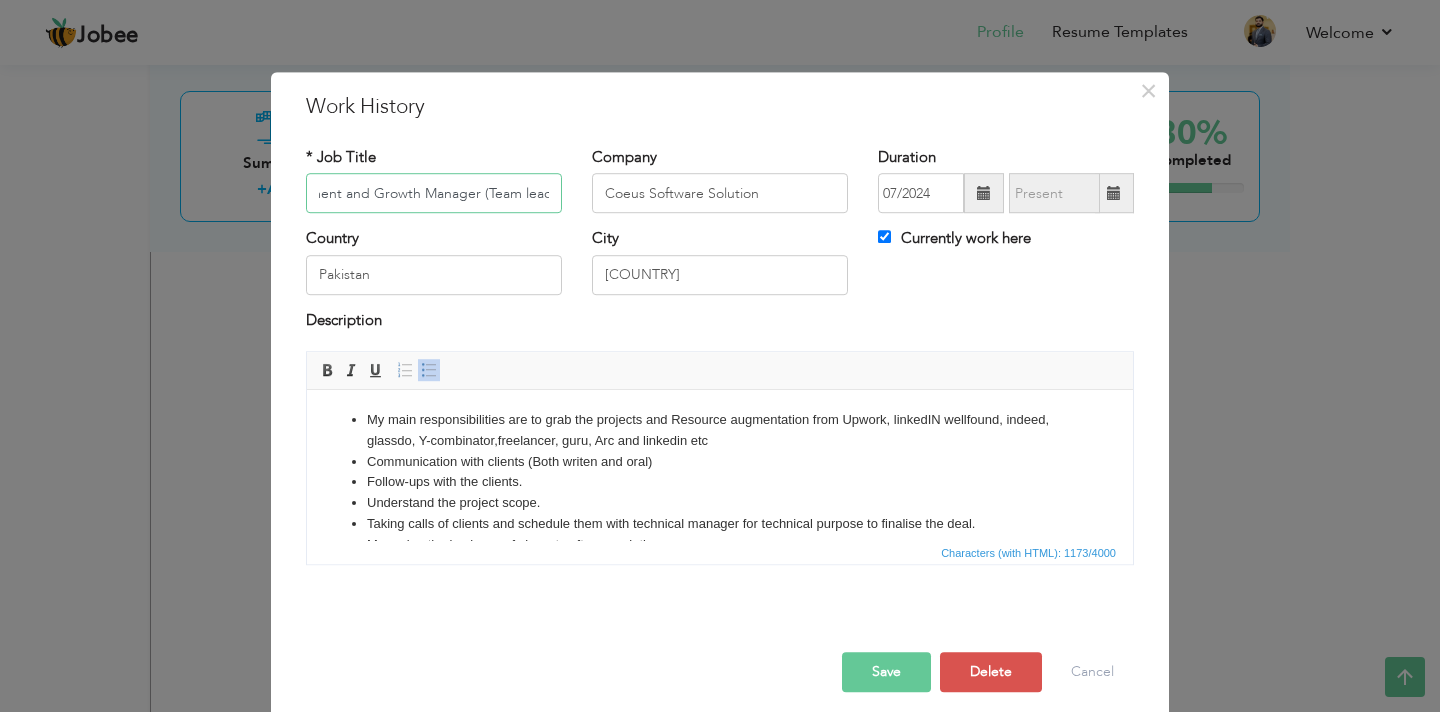 drag, startPoint x: 477, startPoint y: 195, endPoint x: 565, endPoint y: 195, distance: 88 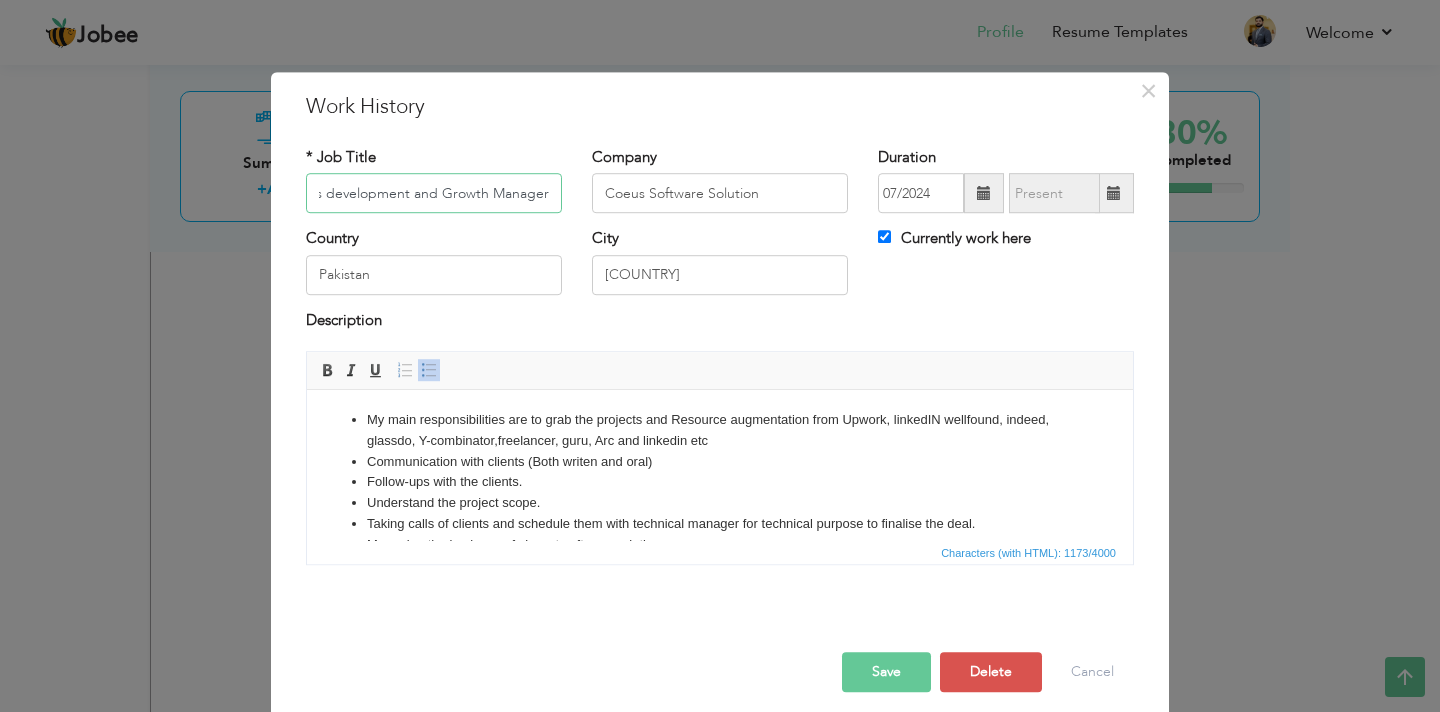 scroll, scrollTop: 0, scrollLeft: 68, axis: horizontal 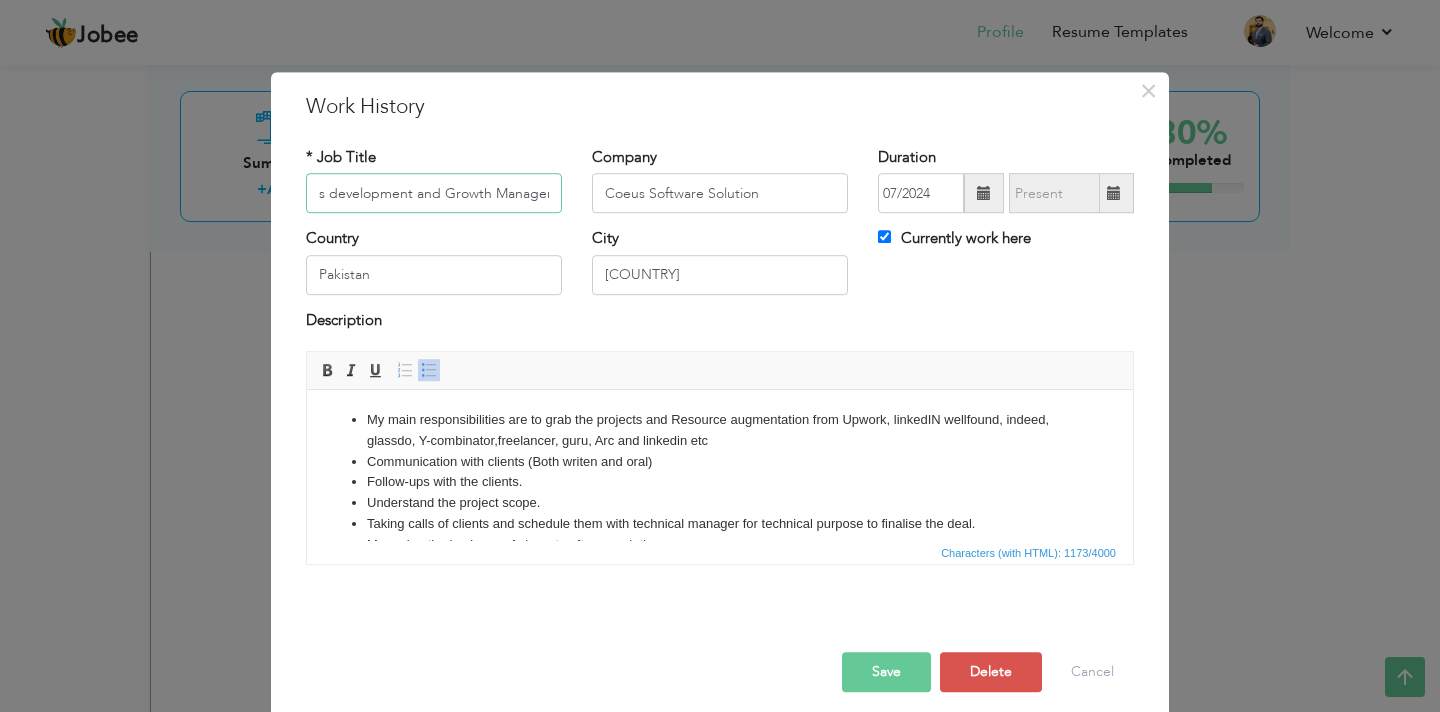 type on "Sr. Business development and Growth Manager" 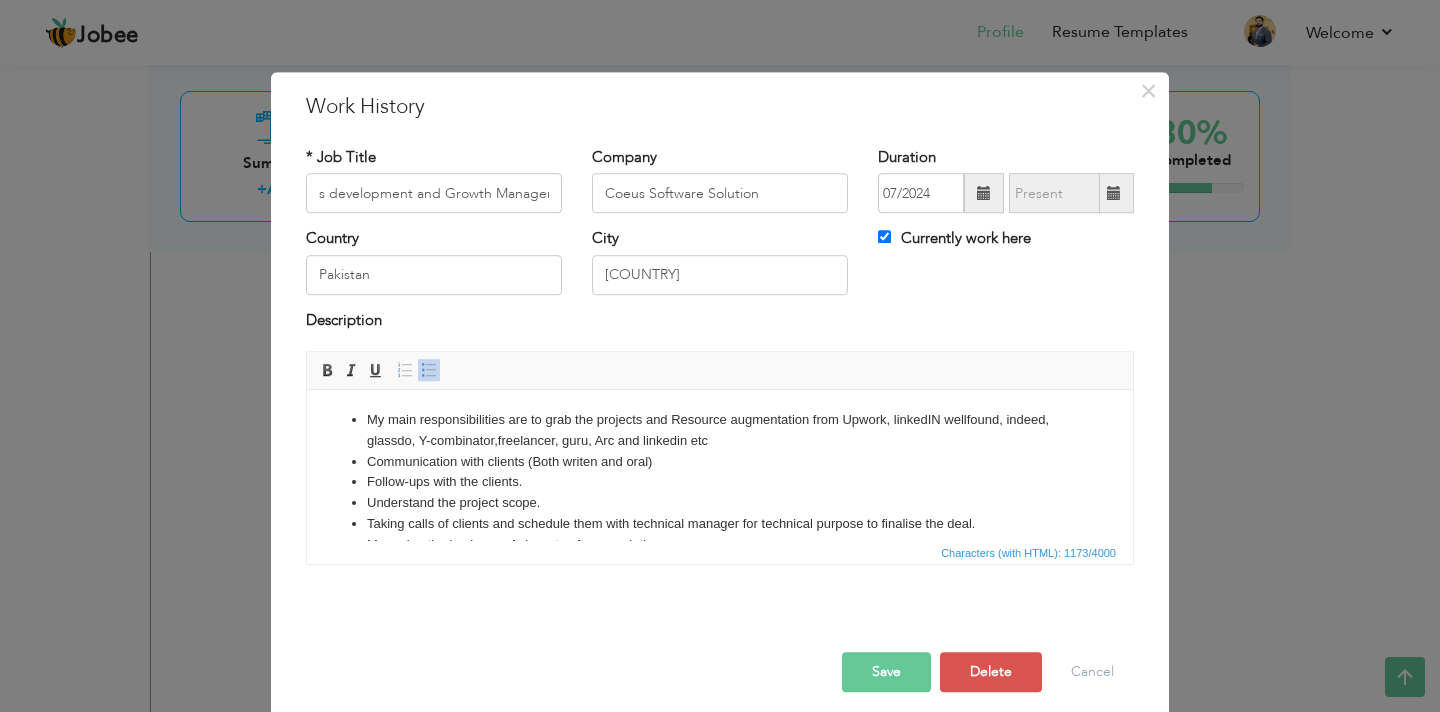 click on "Save" at bounding box center [886, 672] 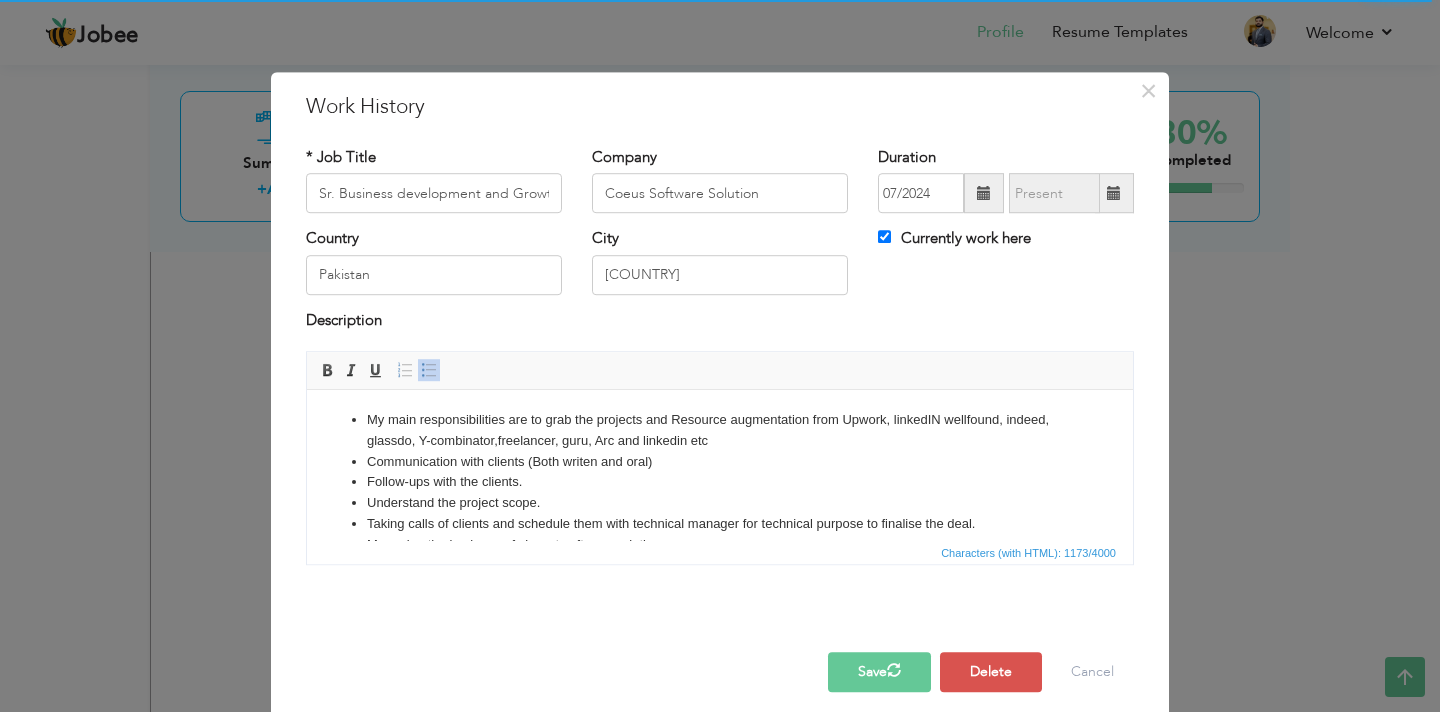 click at bounding box center (893, 670) 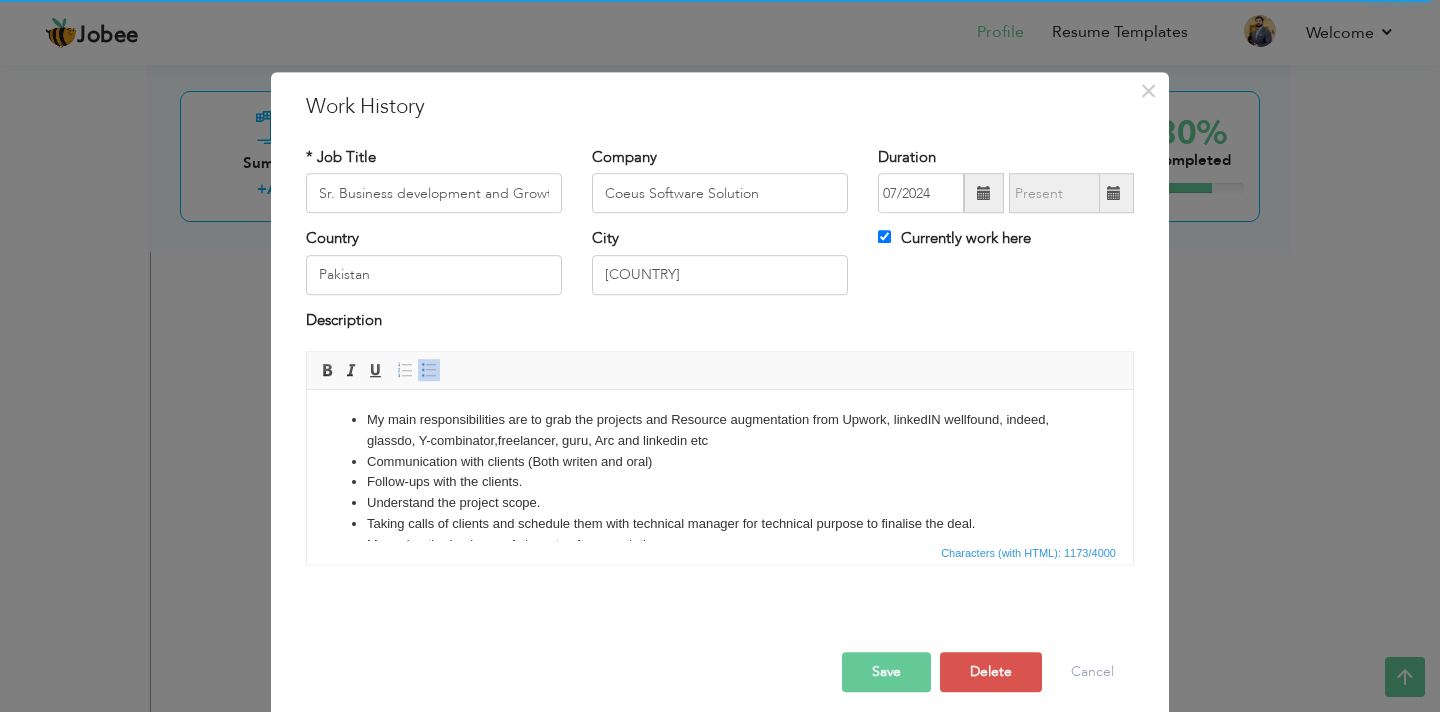 click on "Save" at bounding box center [886, 672] 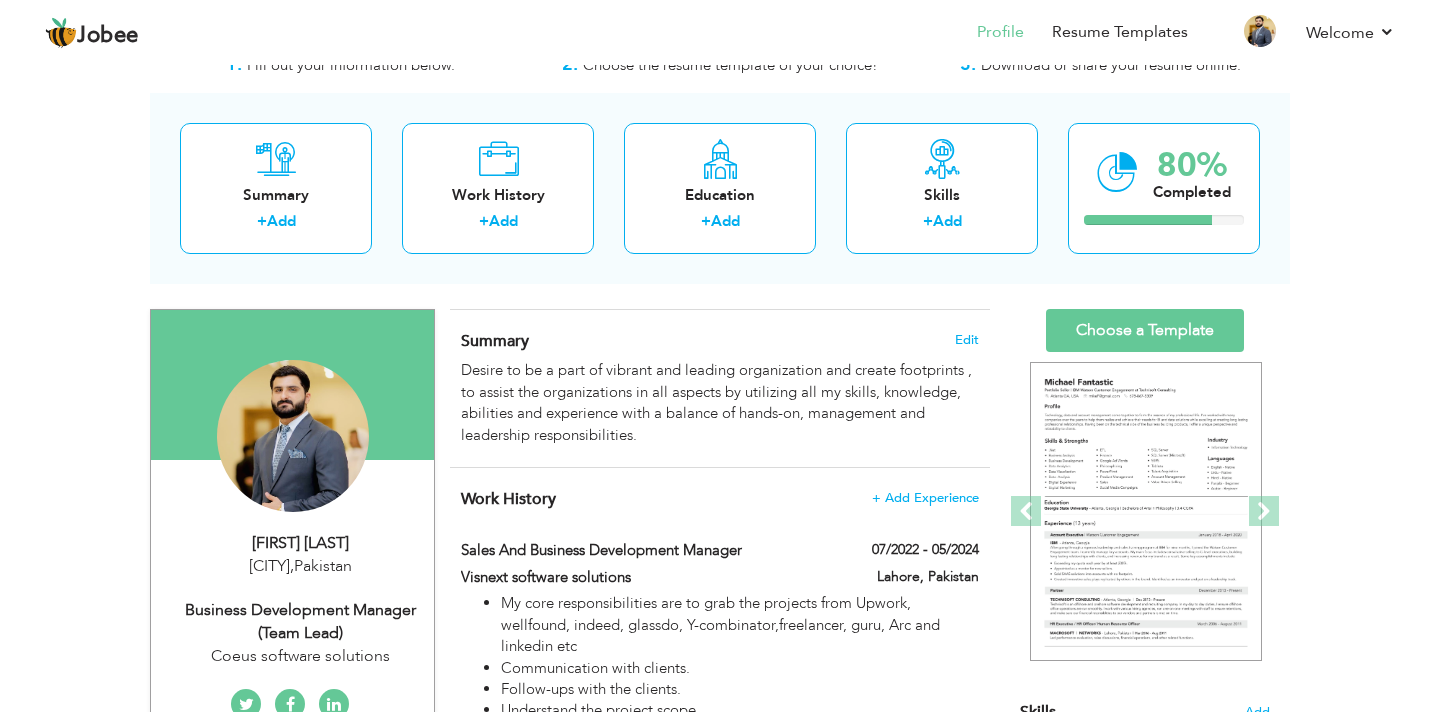 scroll, scrollTop: 76, scrollLeft: 0, axis: vertical 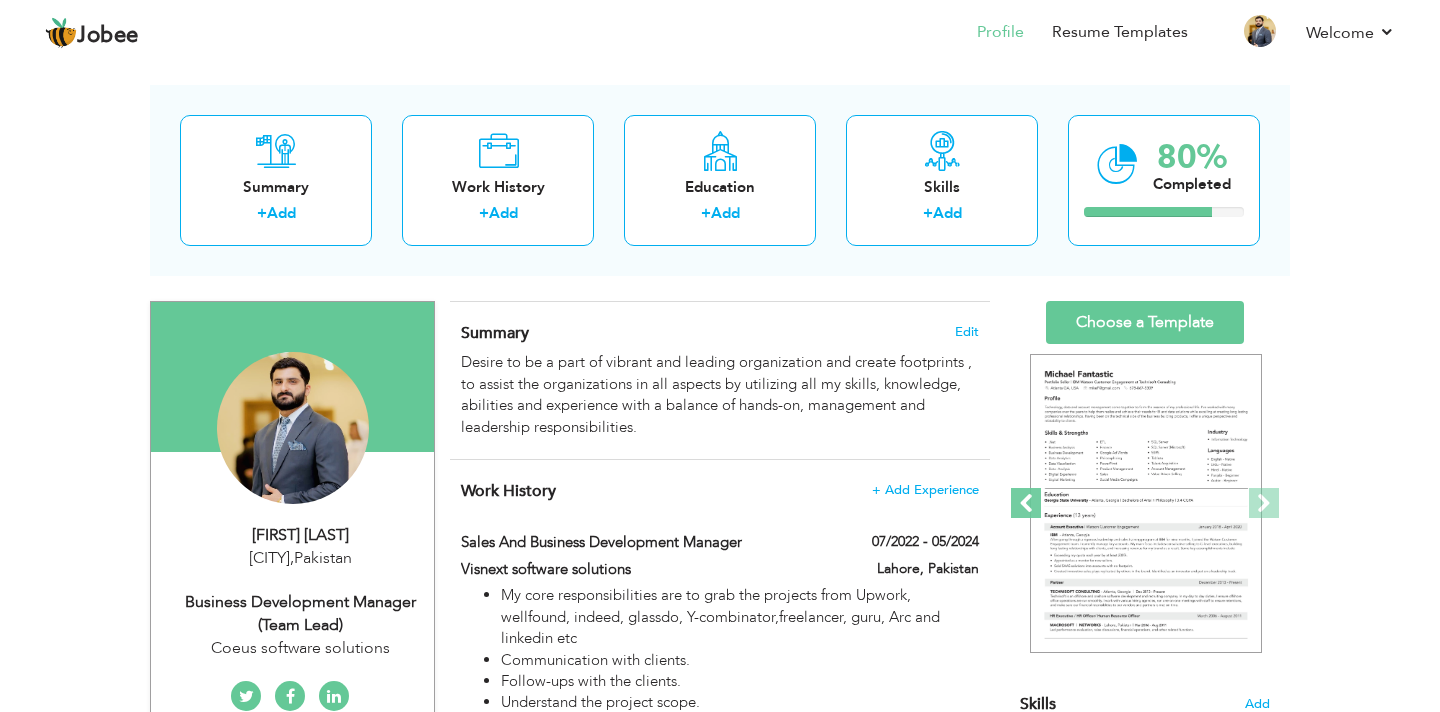 click at bounding box center (1026, 503) 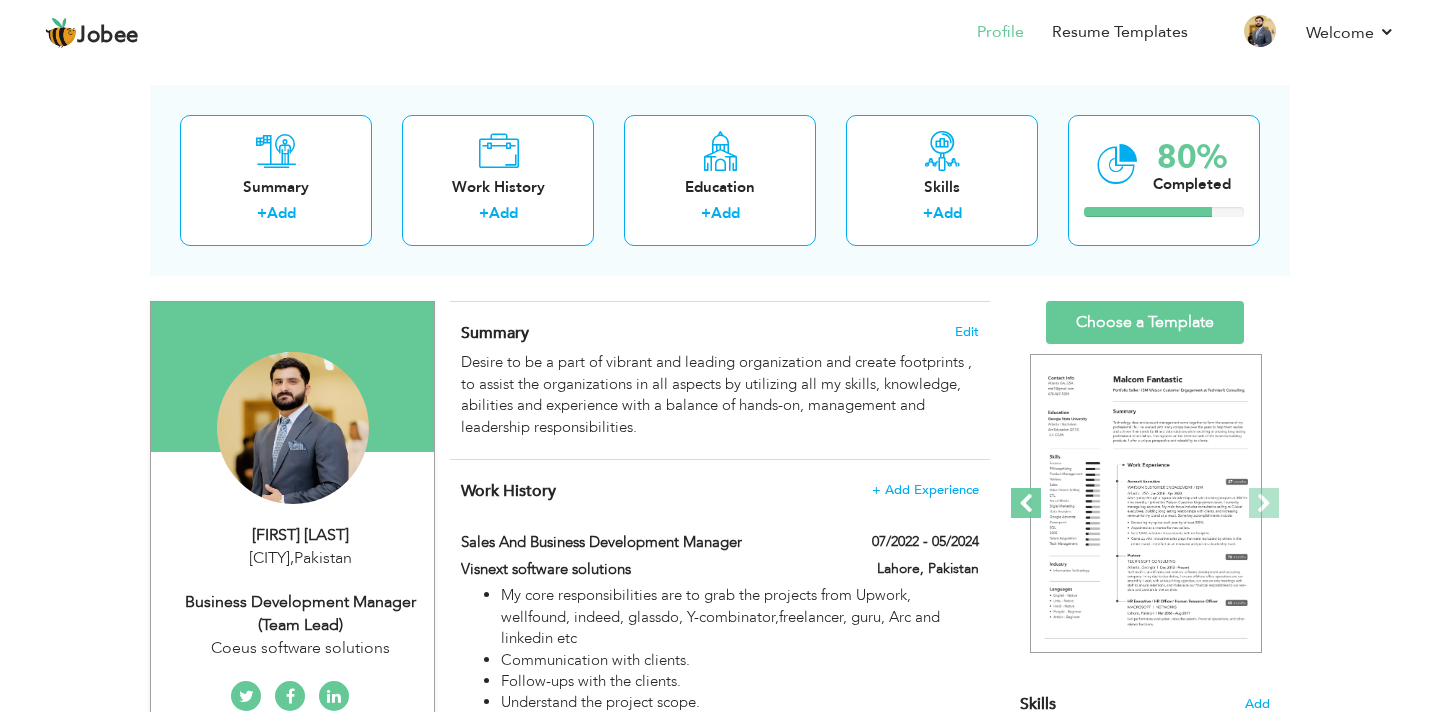 click at bounding box center (1026, 503) 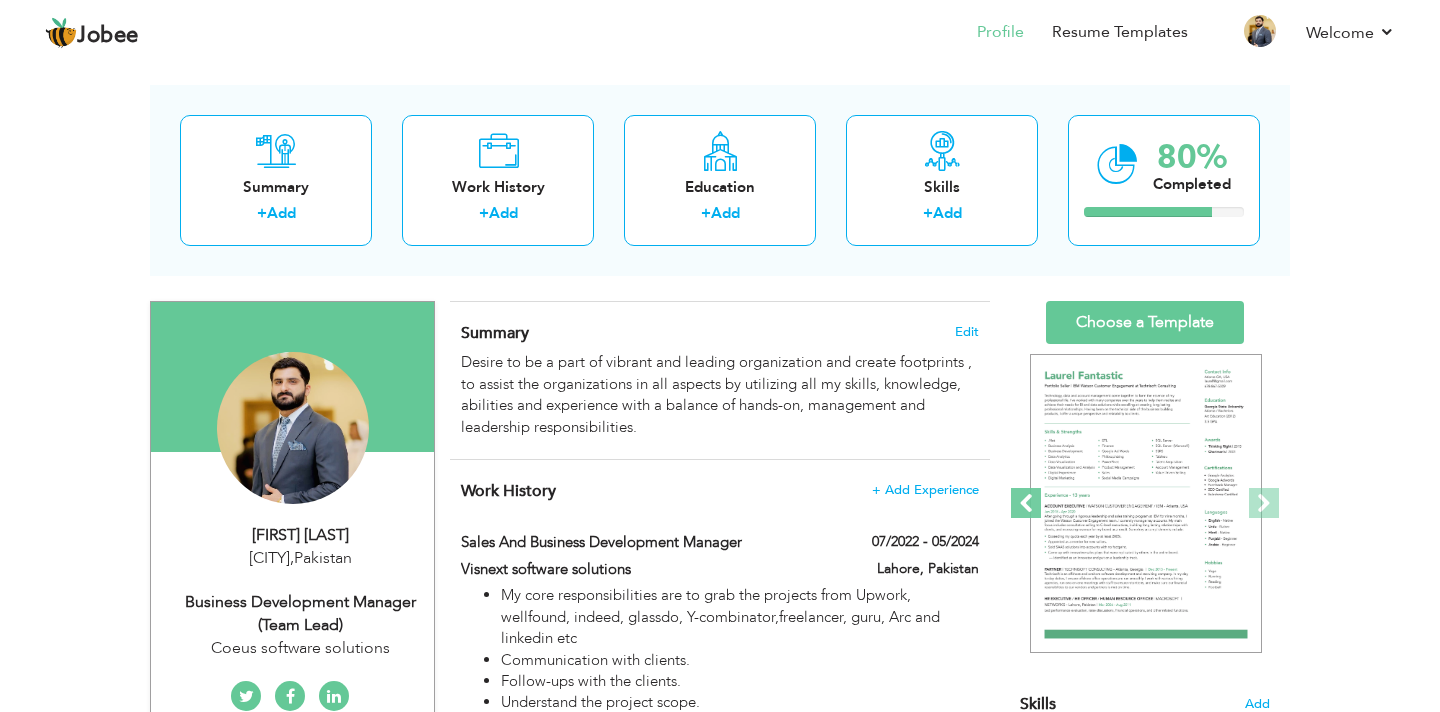 click at bounding box center [1026, 503] 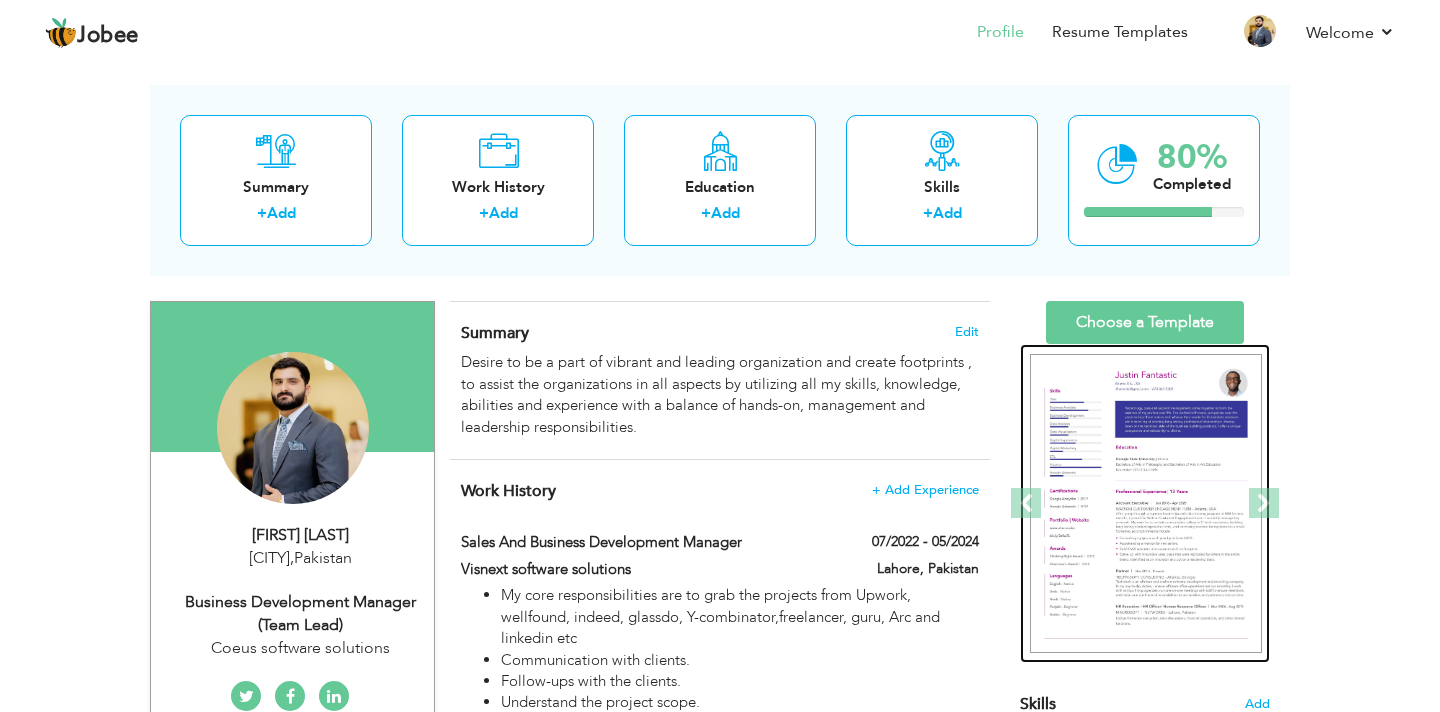 click at bounding box center (1146, 504) 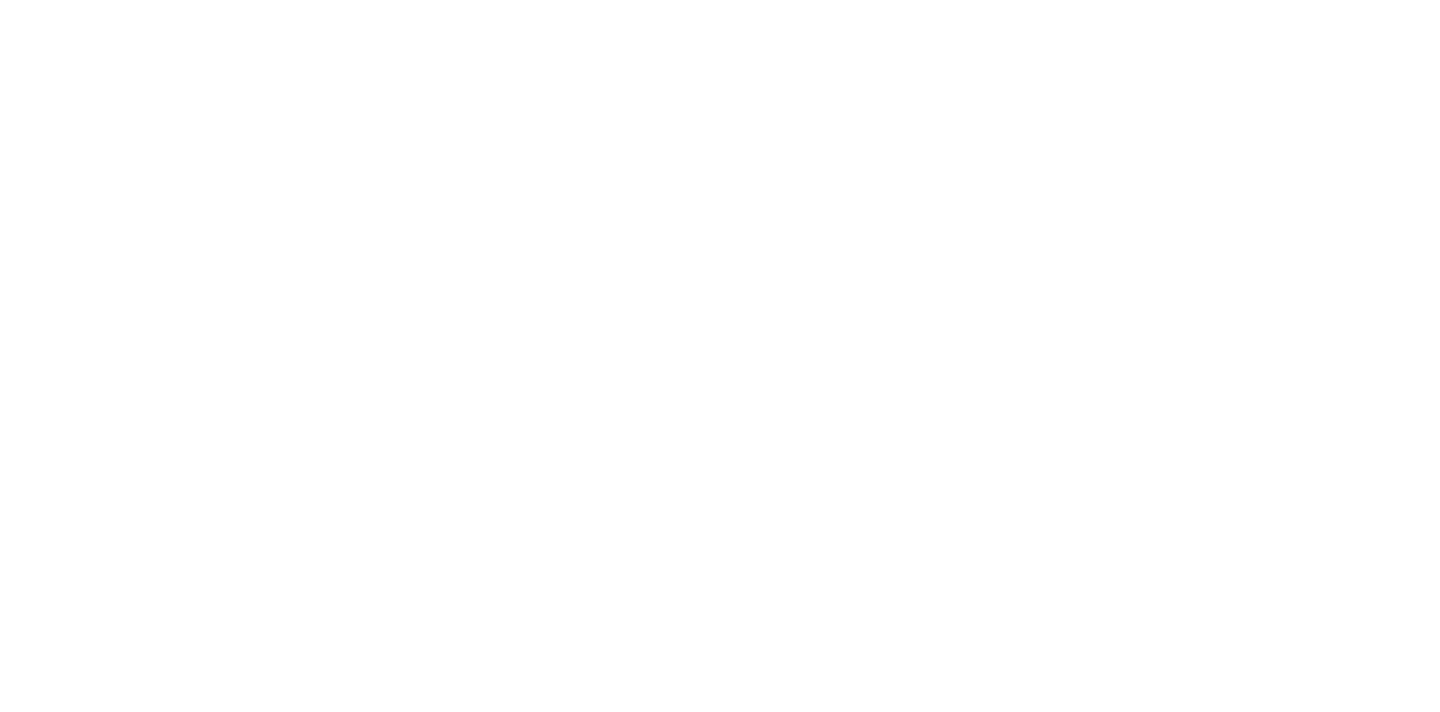 scroll, scrollTop: 0, scrollLeft: 0, axis: both 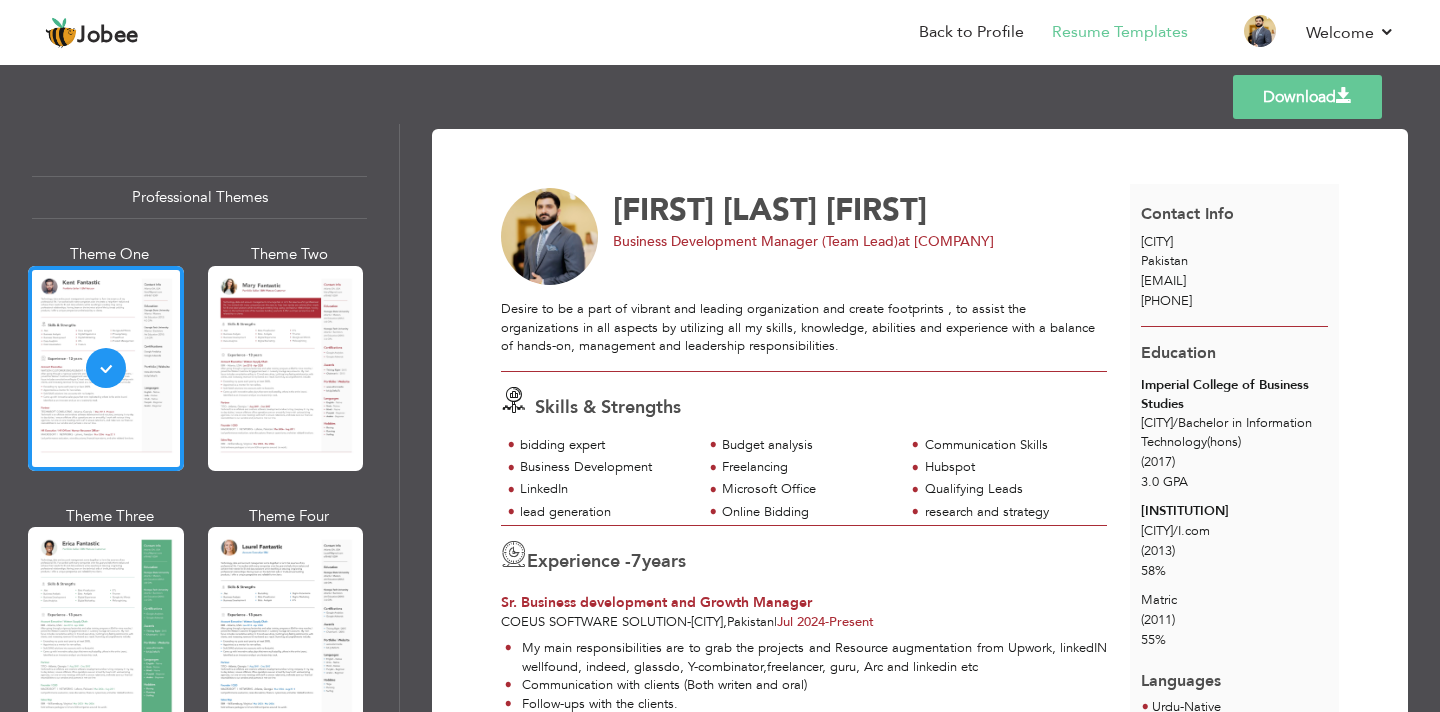 click on "Download" at bounding box center [1307, 97] 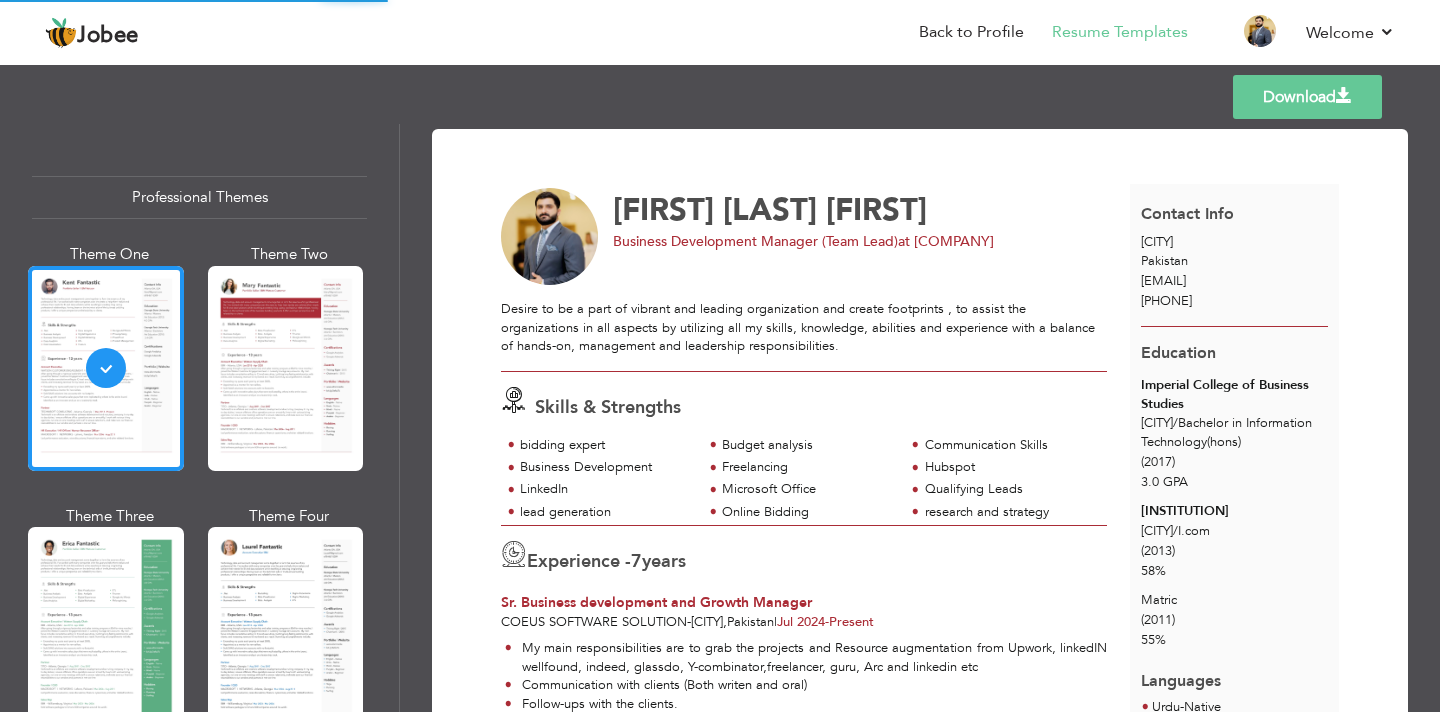 click at bounding box center (1344, 96) 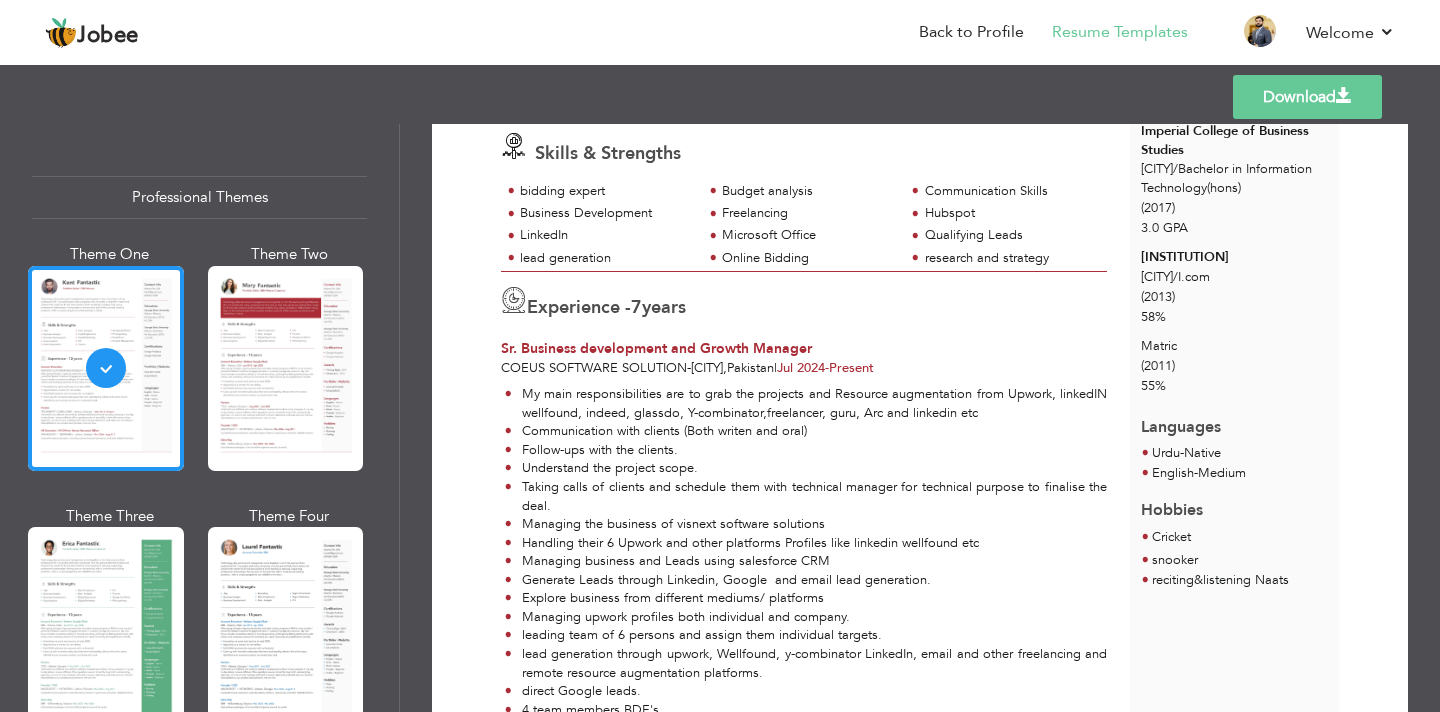 scroll, scrollTop: 285, scrollLeft: 0, axis: vertical 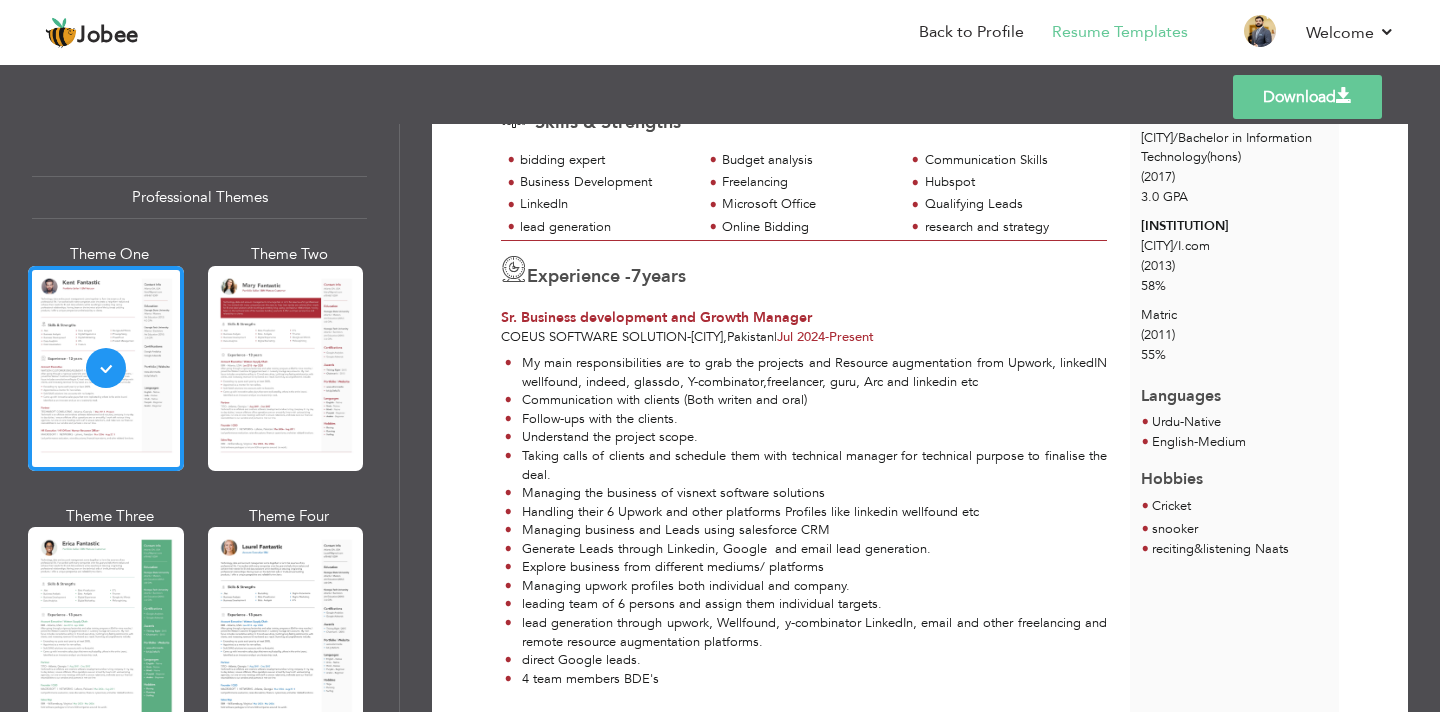 click on "Templates
Download" at bounding box center [720, 97] 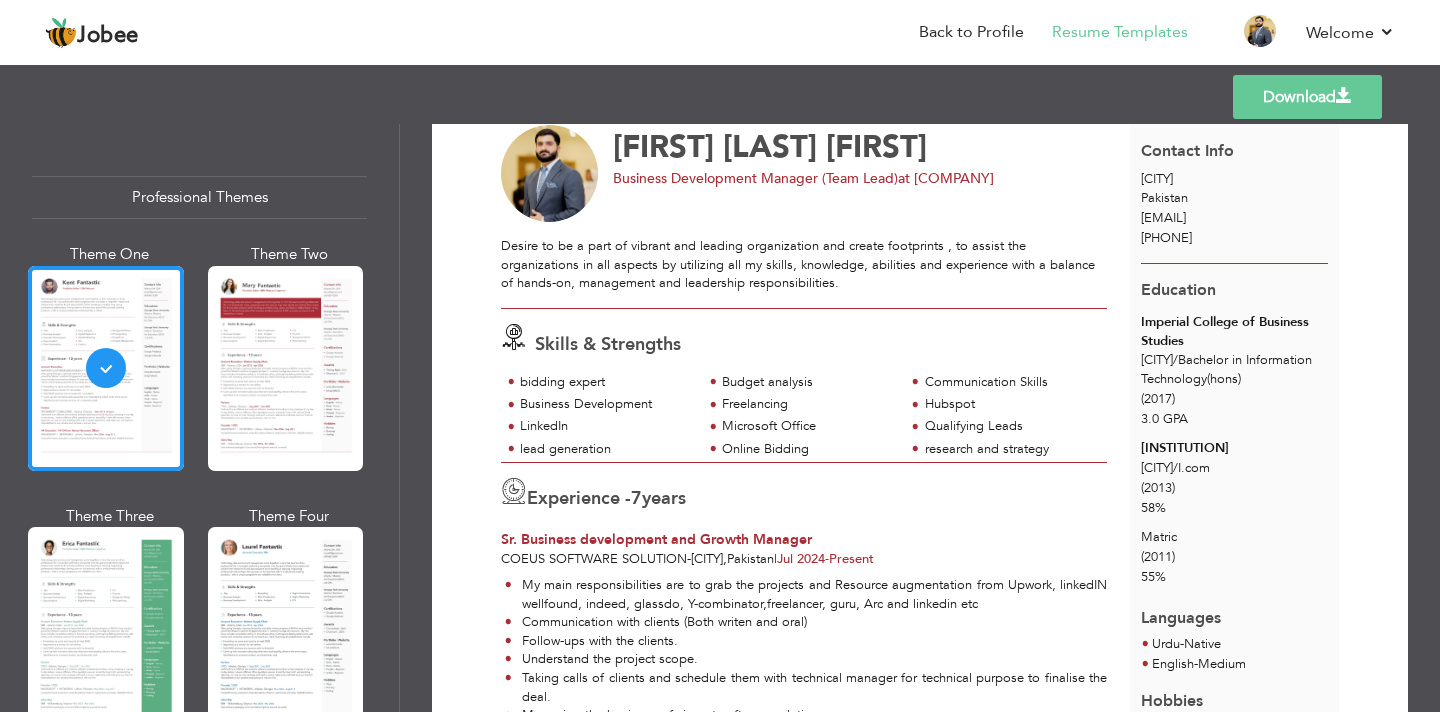 scroll, scrollTop: 78, scrollLeft: 0, axis: vertical 